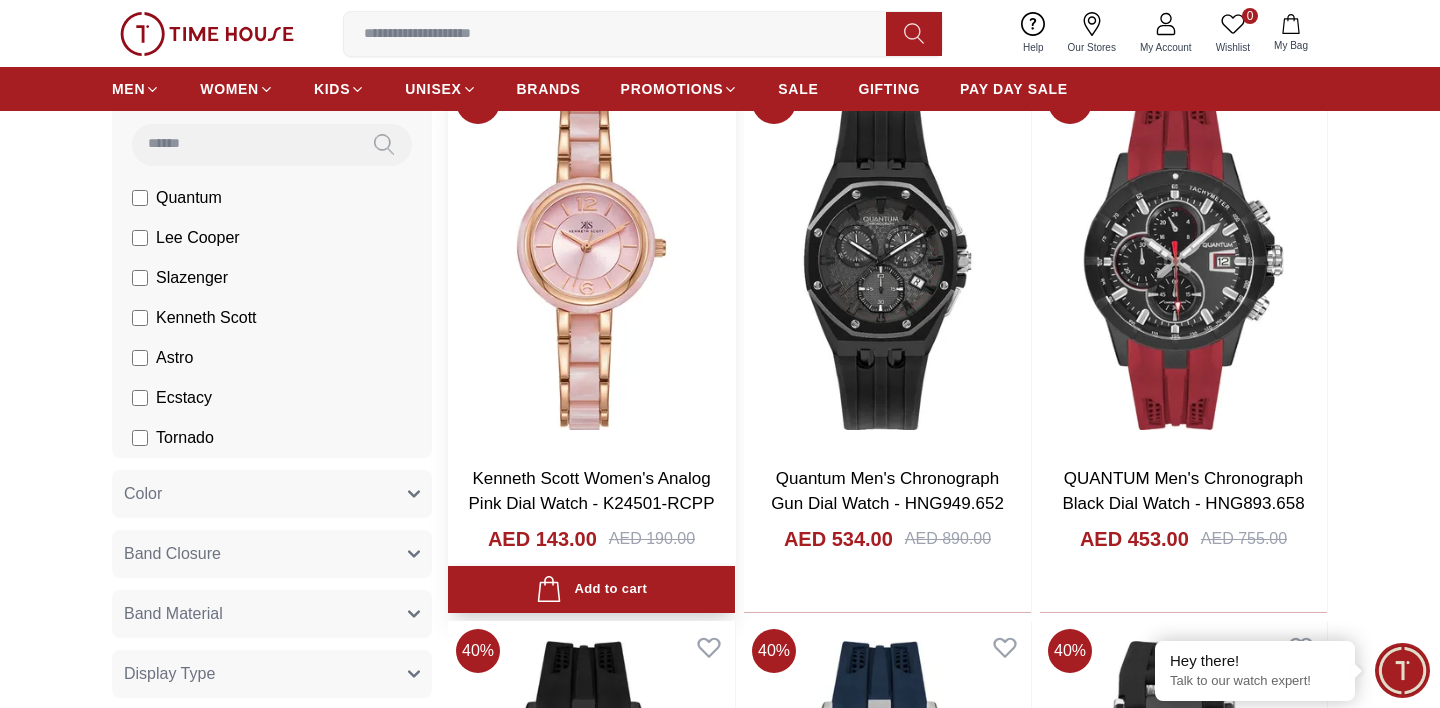 scroll, scrollTop: 663, scrollLeft: 0, axis: vertical 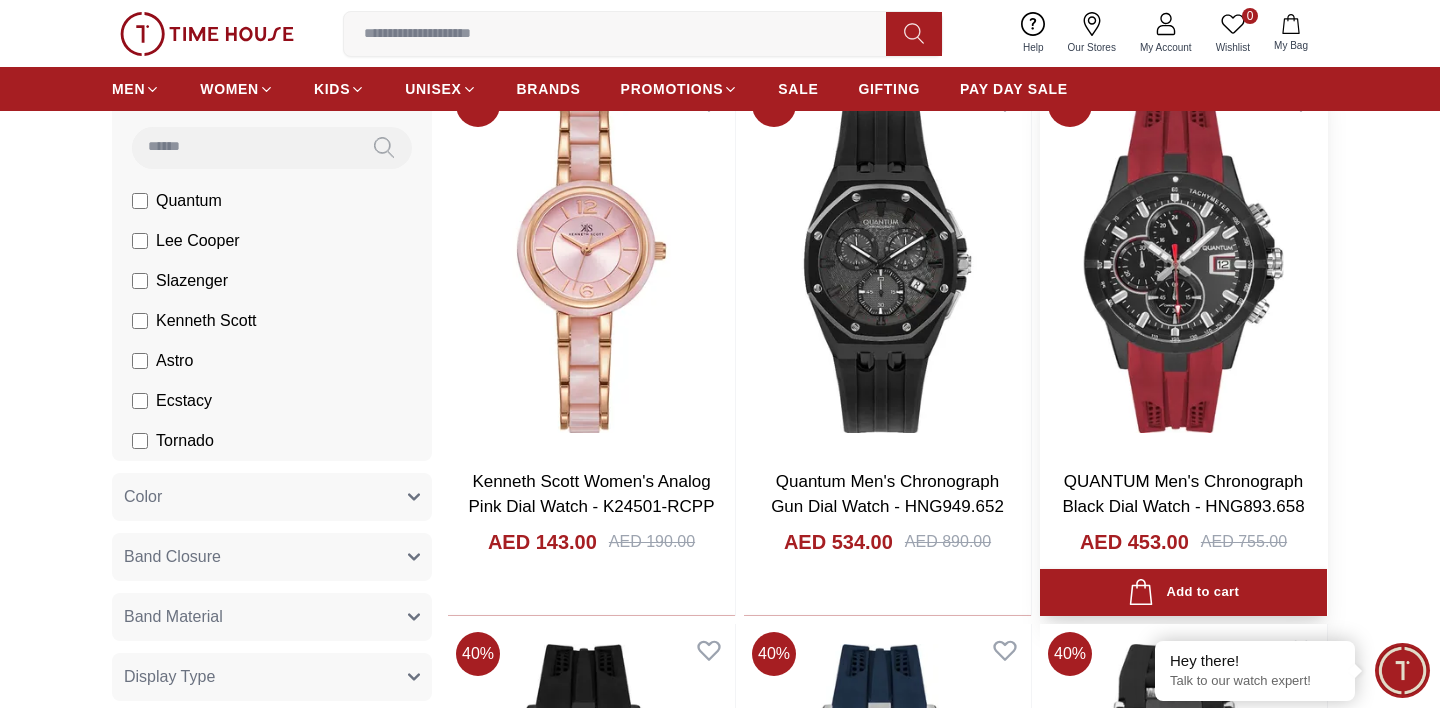 click at bounding box center [1183, 264] 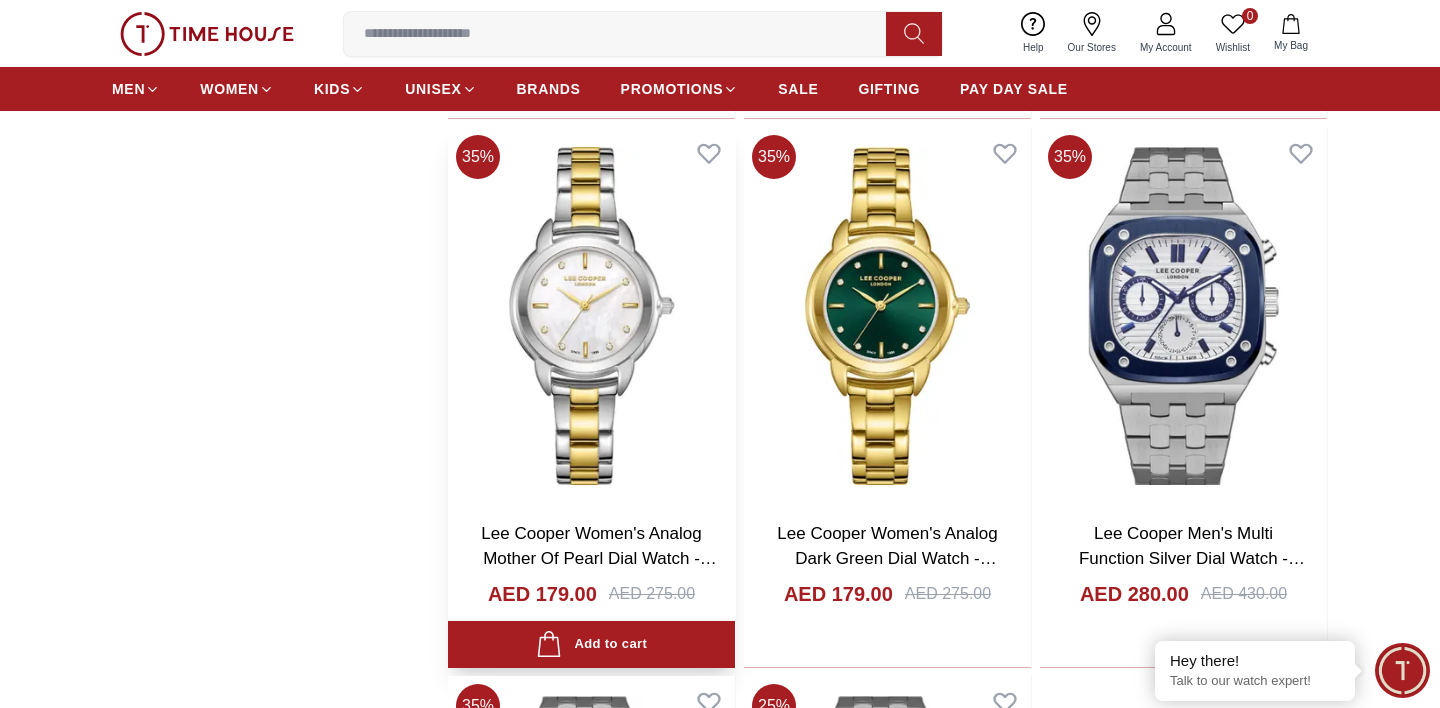 scroll, scrollTop: 3360, scrollLeft: 0, axis: vertical 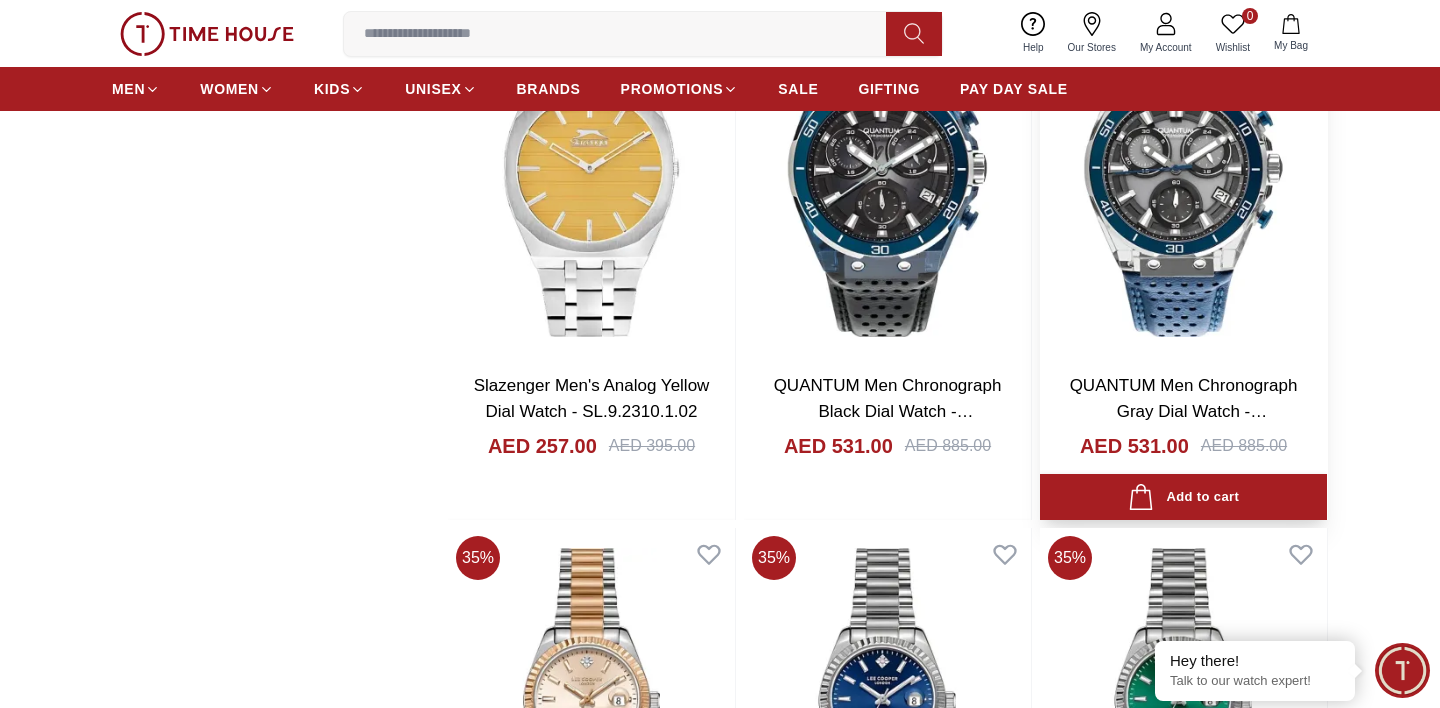 click at bounding box center (1183, 168) 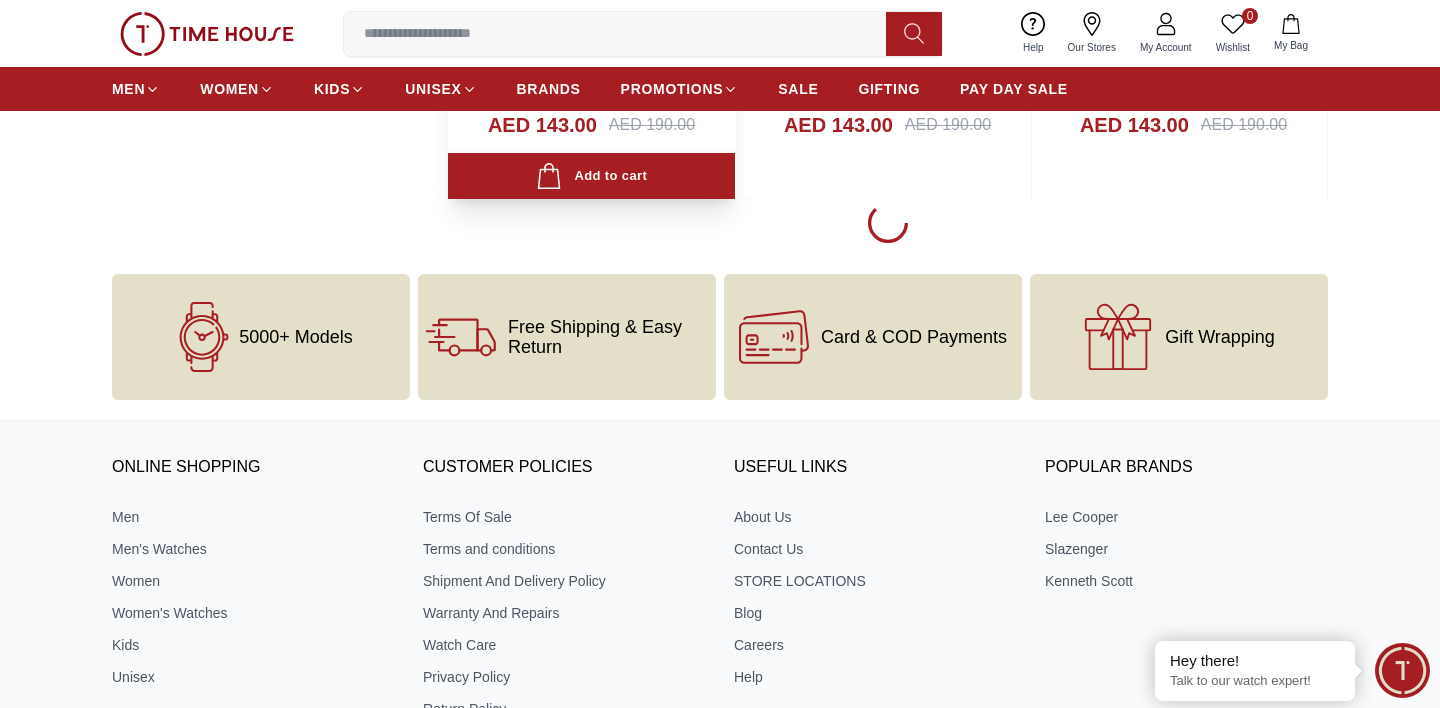 scroll, scrollTop: 11523, scrollLeft: 0, axis: vertical 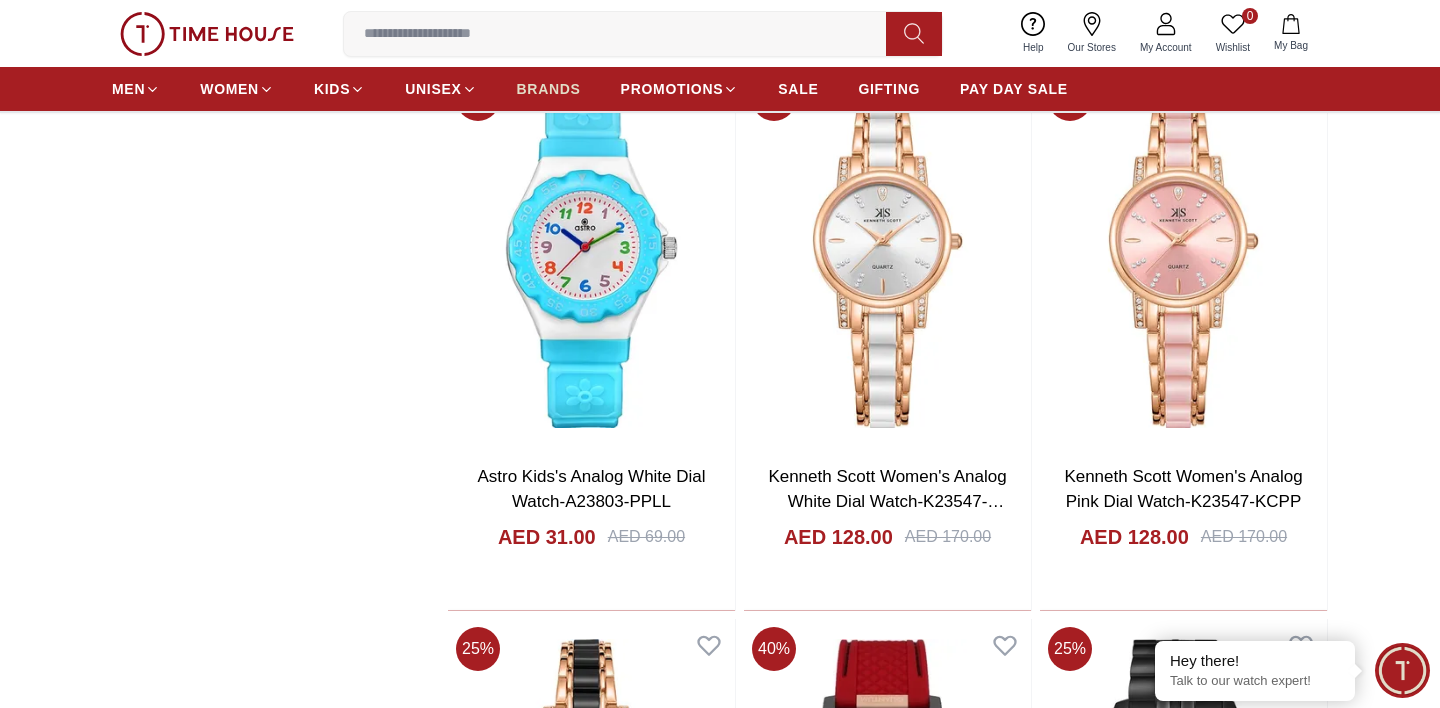click on "BRANDS" at bounding box center [549, 89] 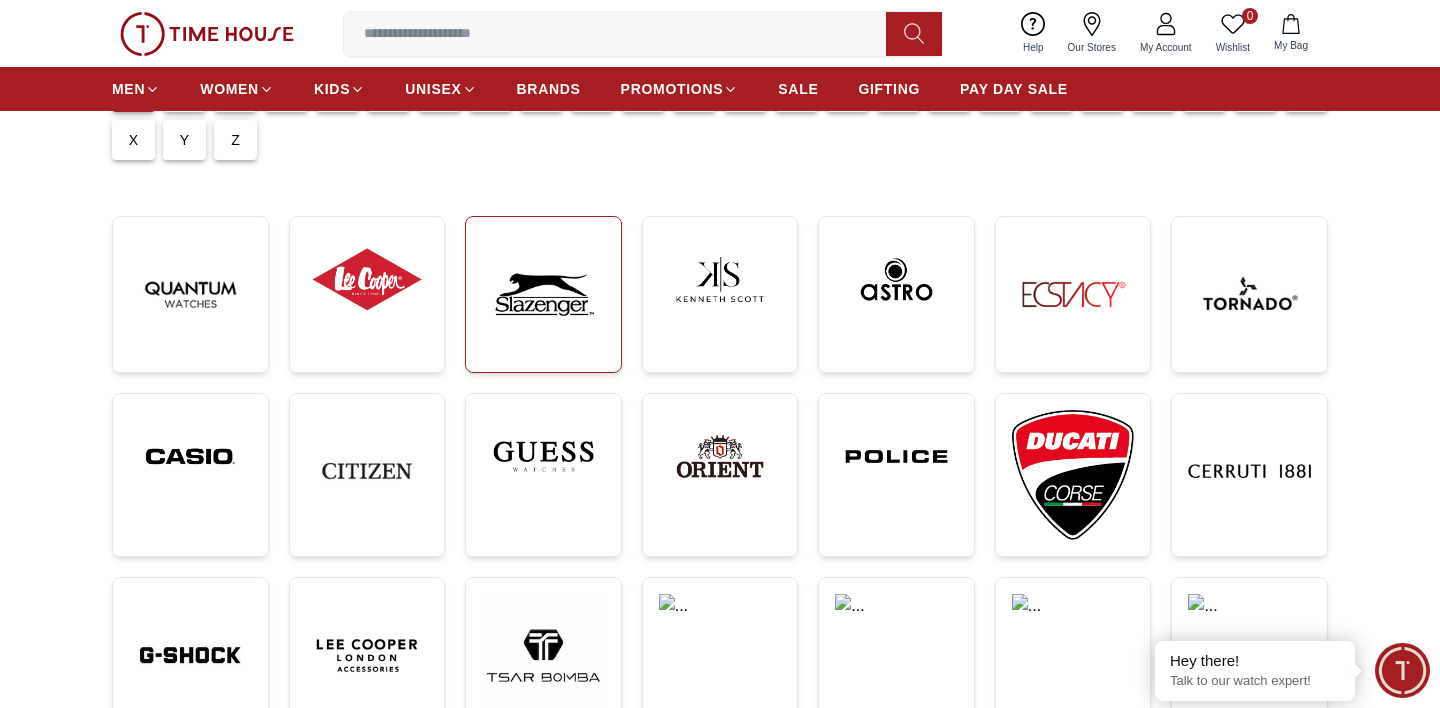 scroll, scrollTop: 220, scrollLeft: 0, axis: vertical 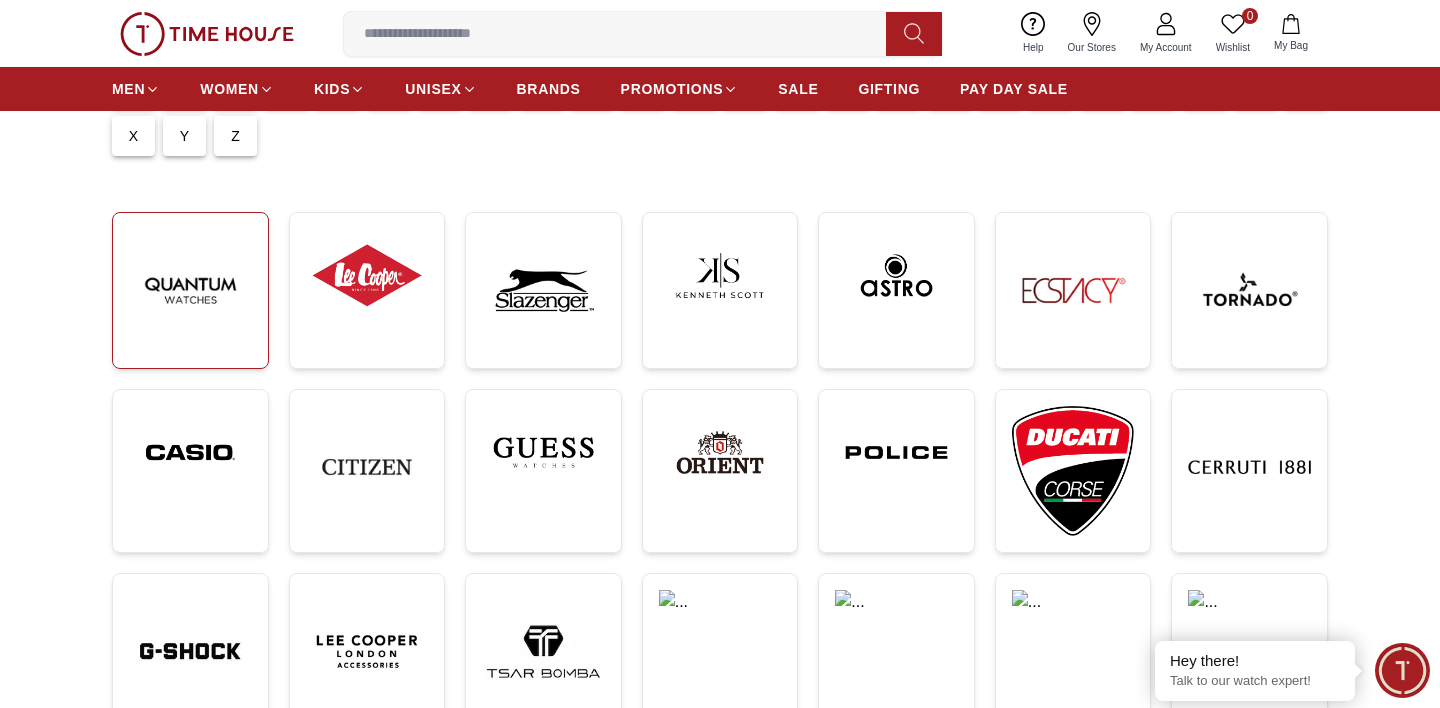 click at bounding box center [190, 290] 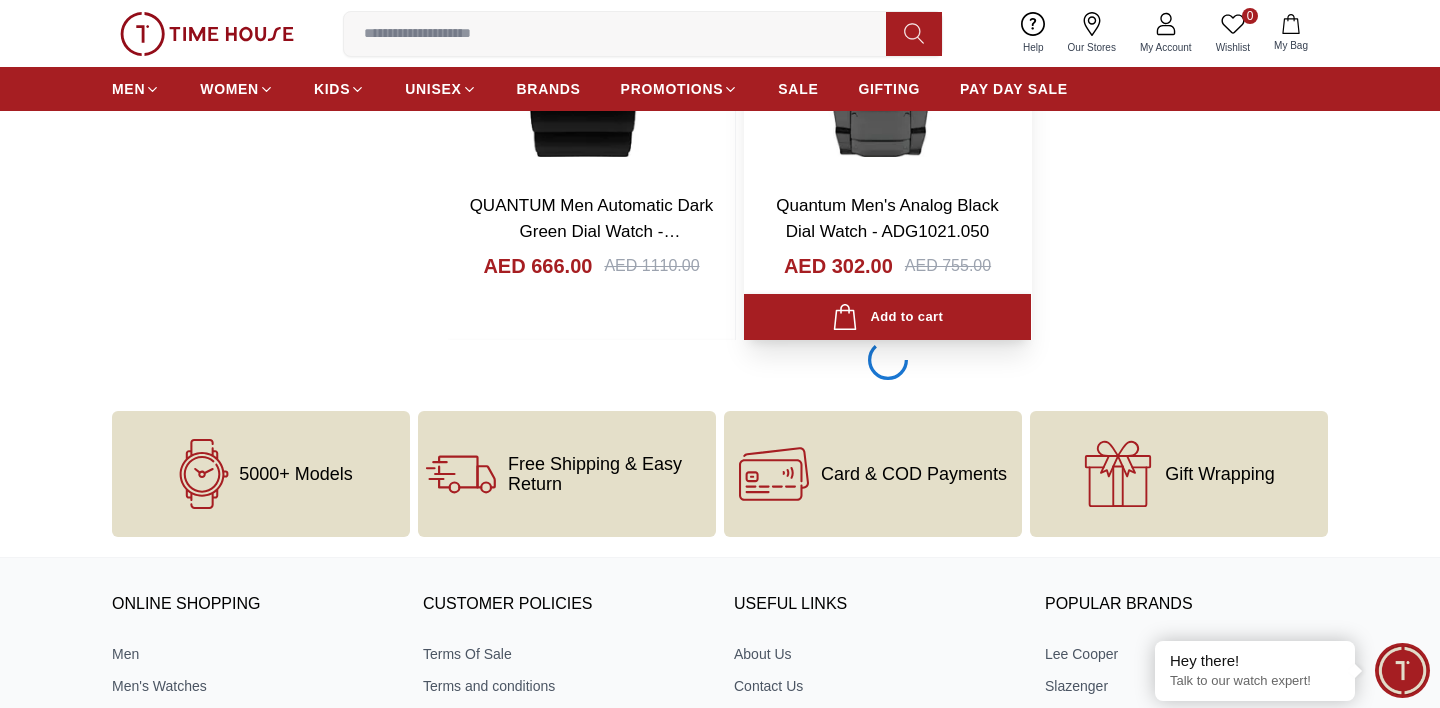scroll, scrollTop: 4481, scrollLeft: 0, axis: vertical 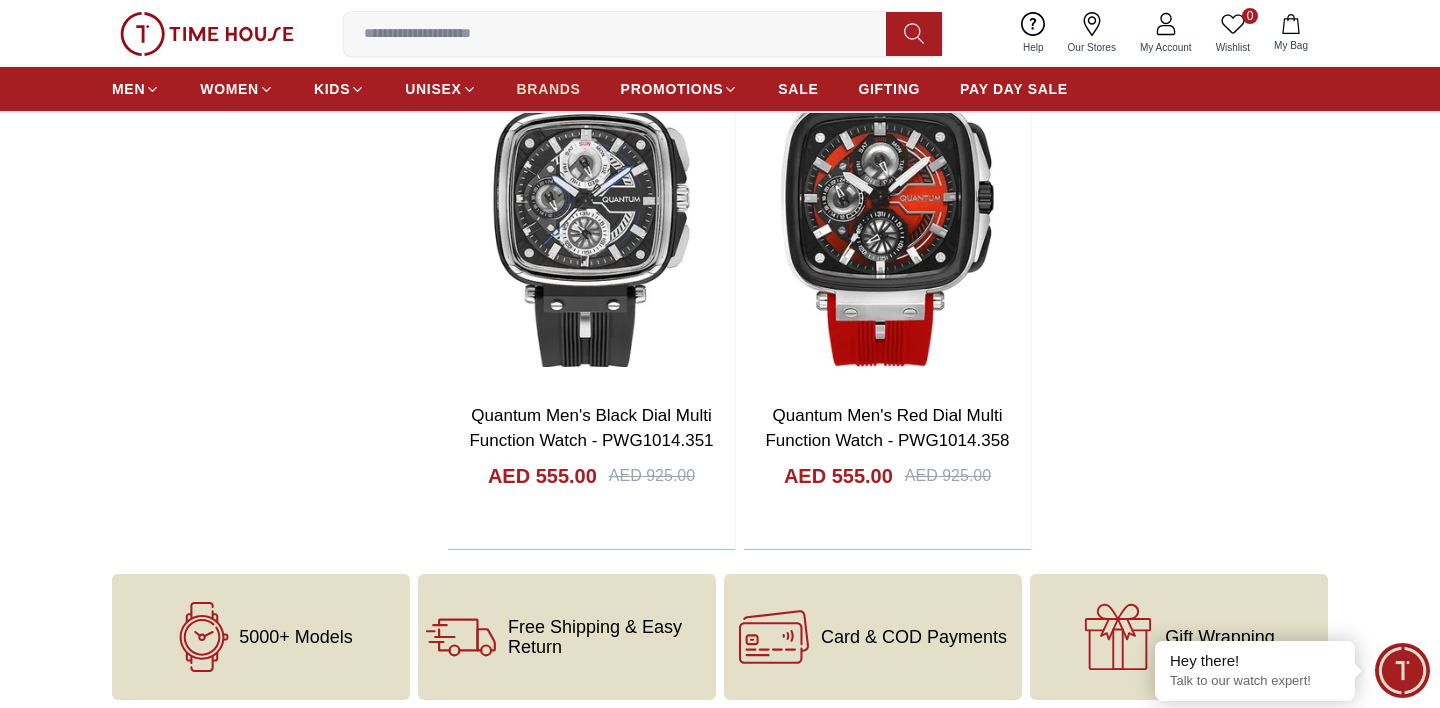 click on "BRANDS" at bounding box center (549, 89) 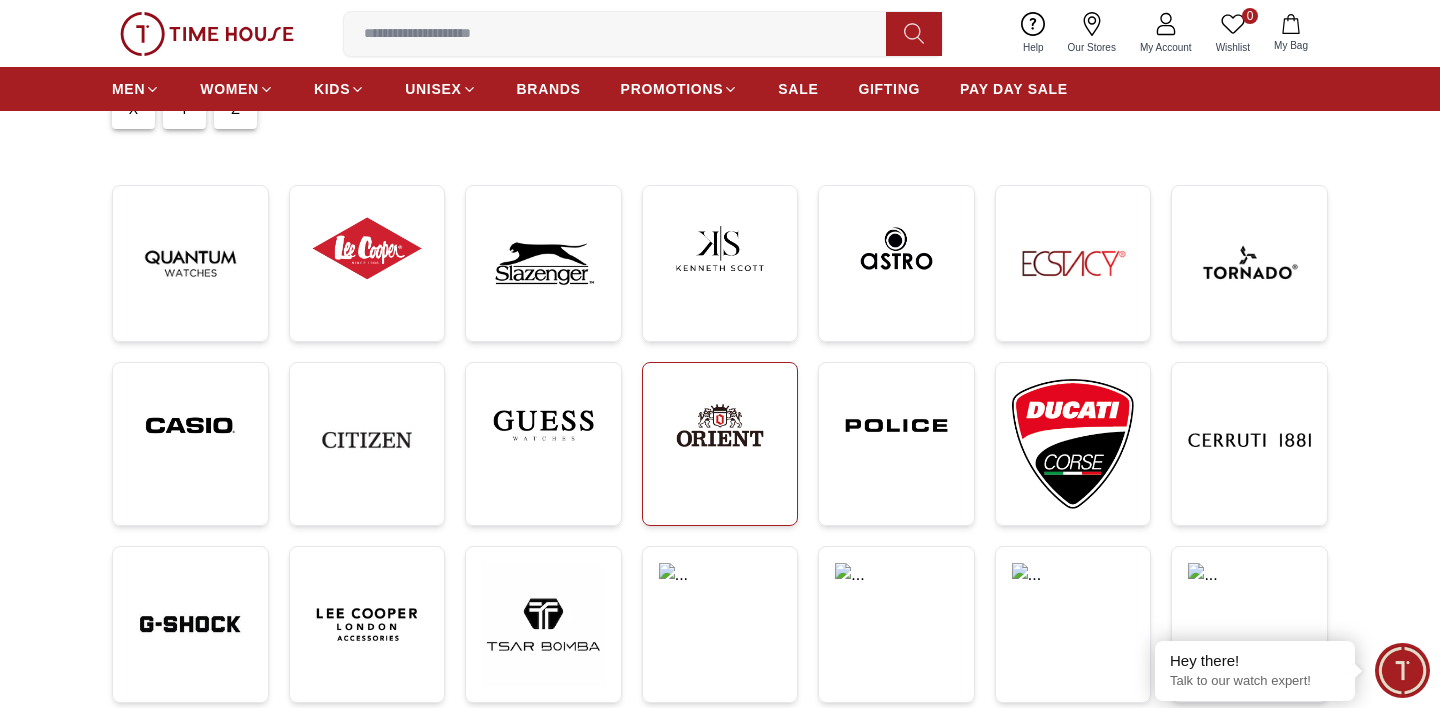 scroll, scrollTop: 248, scrollLeft: 0, axis: vertical 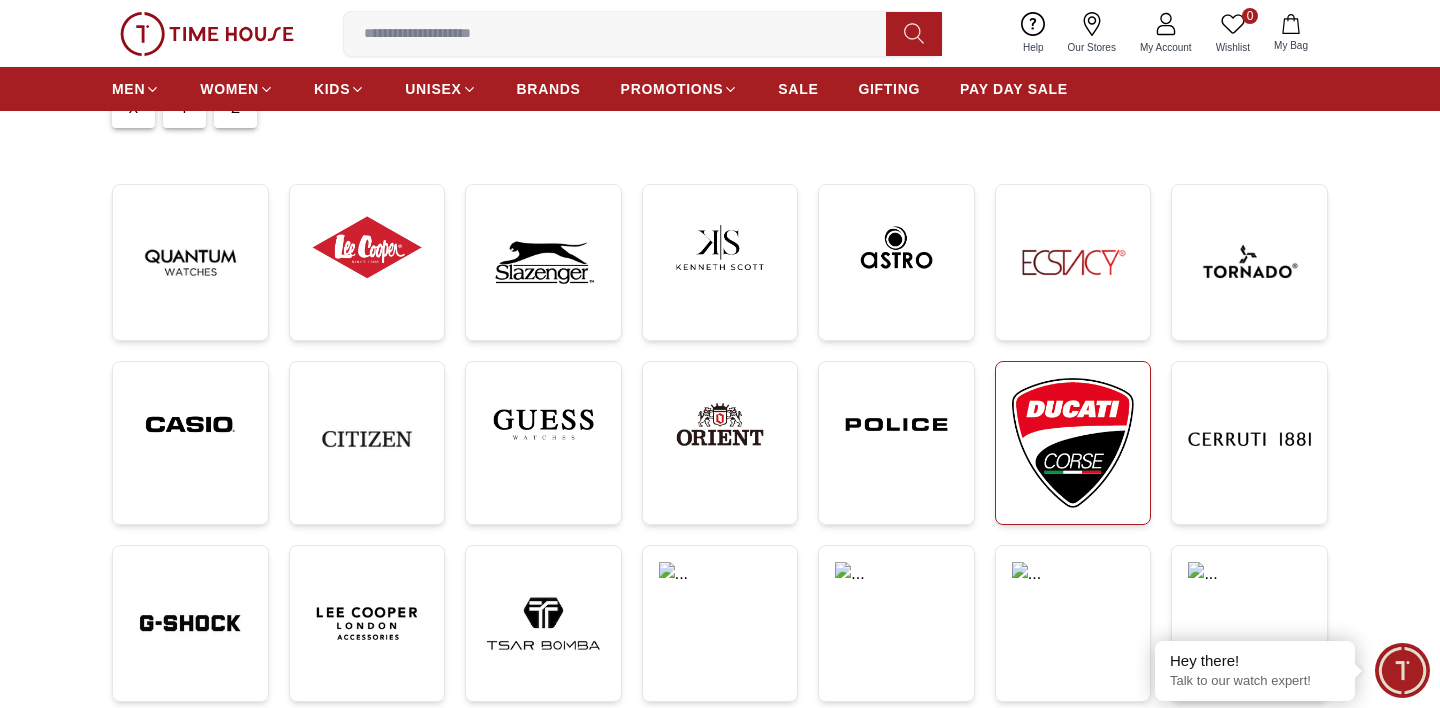 click at bounding box center [1073, 443] 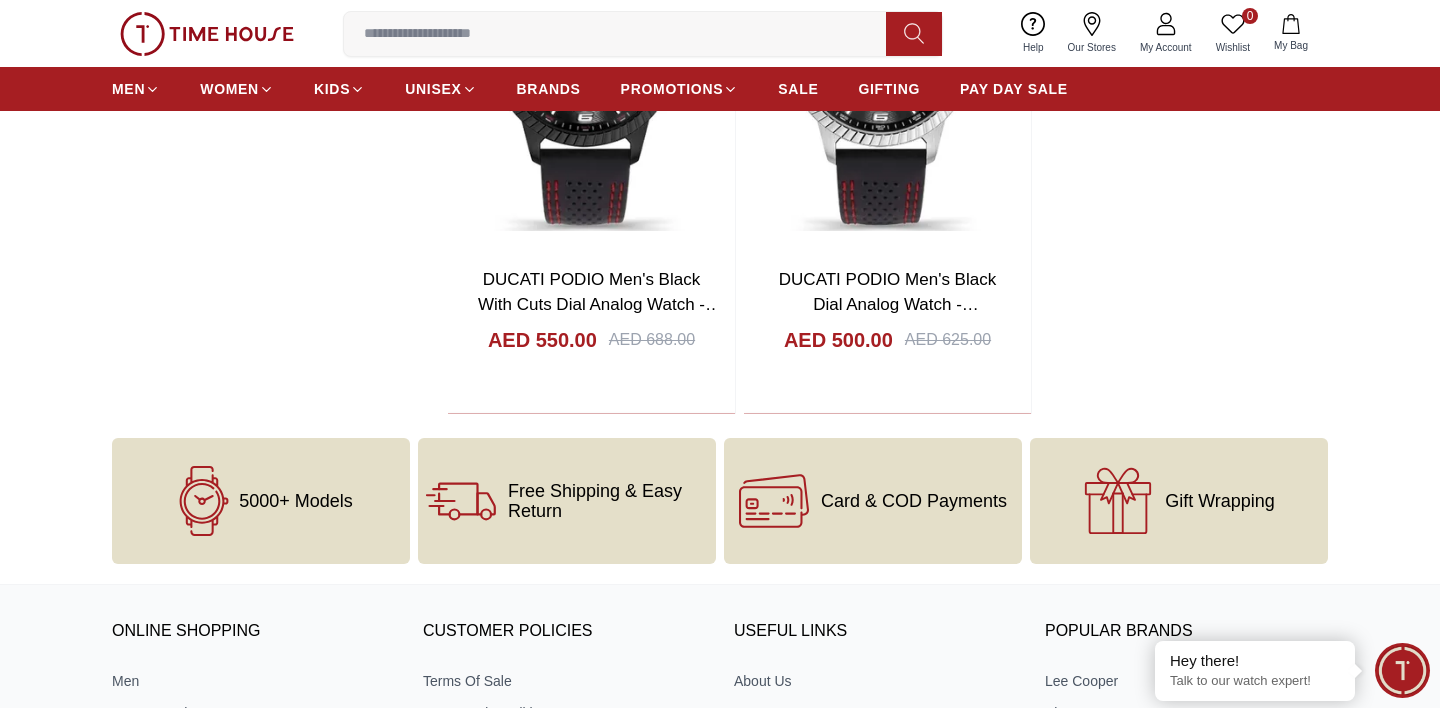 scroll, scrollTop: 3313, scrollLeft: 0, axis: vertical 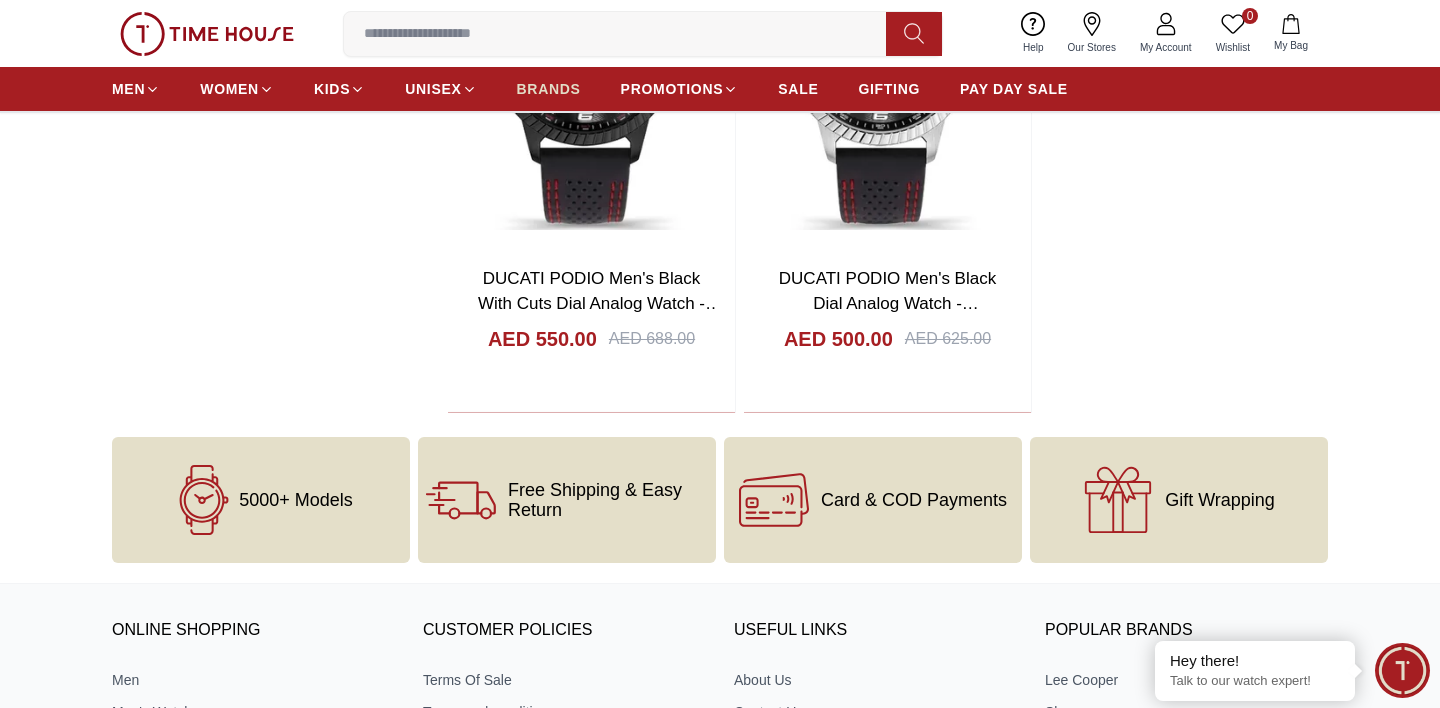 click on "BRANDS" at bounding box center [549, 89] 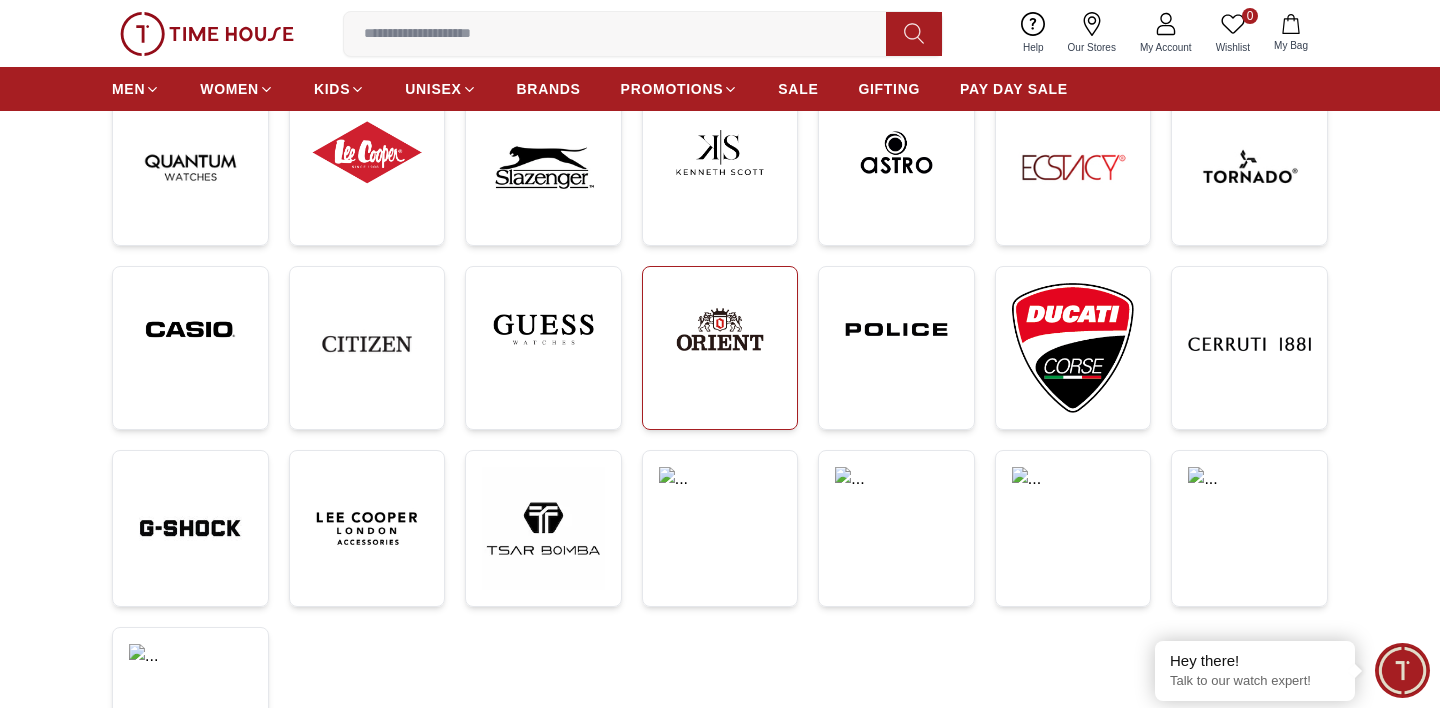 scroll, scrollTop: 348, scrollLeft: 0, axis: vertical 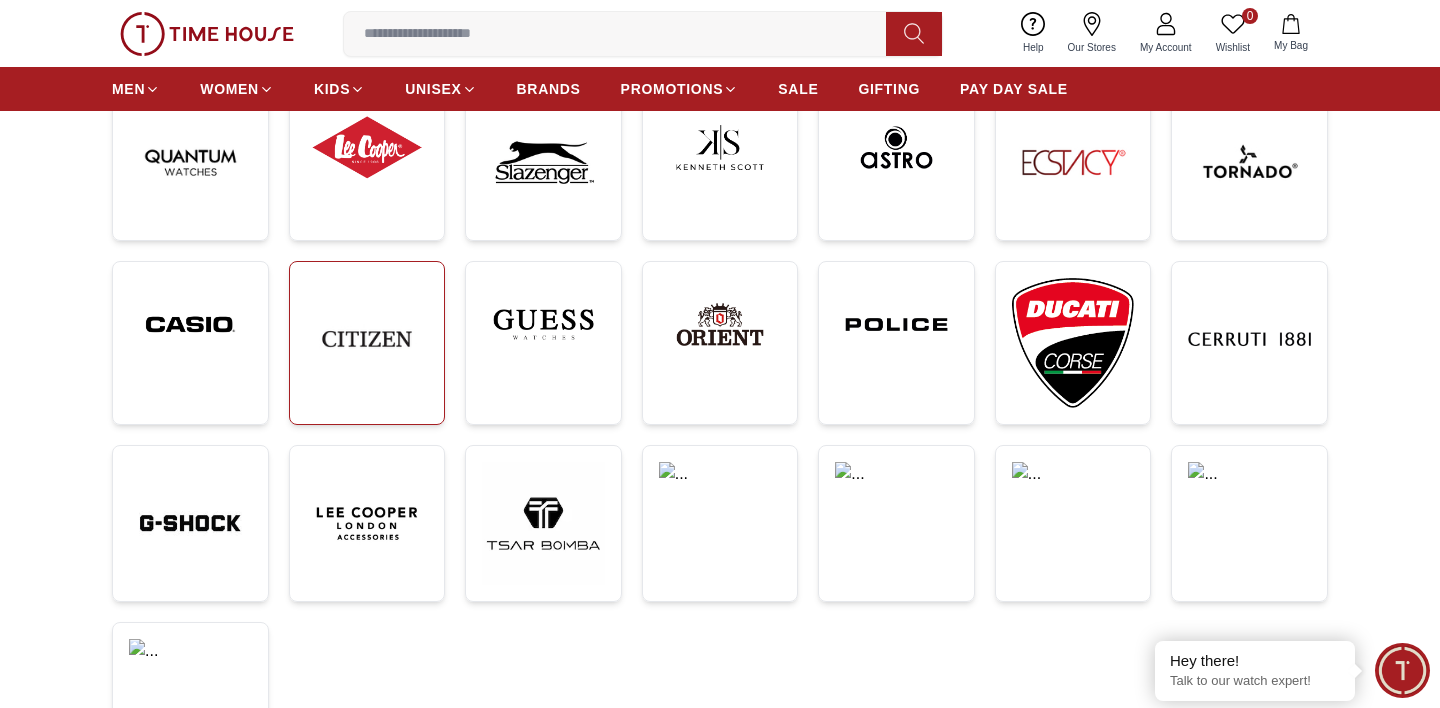click at bounding box center (367, 339) 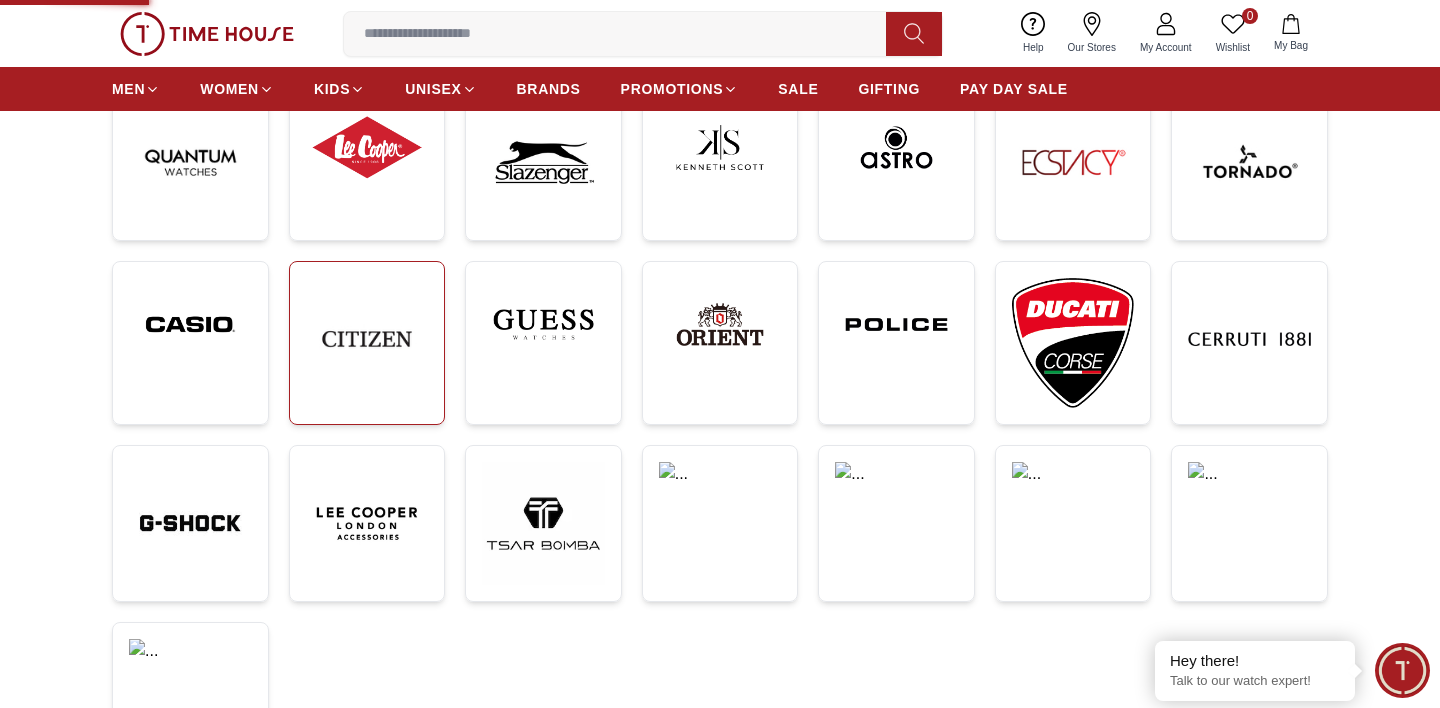 scroll, scrollTop: 0, scrollLeft: 0, axis: both 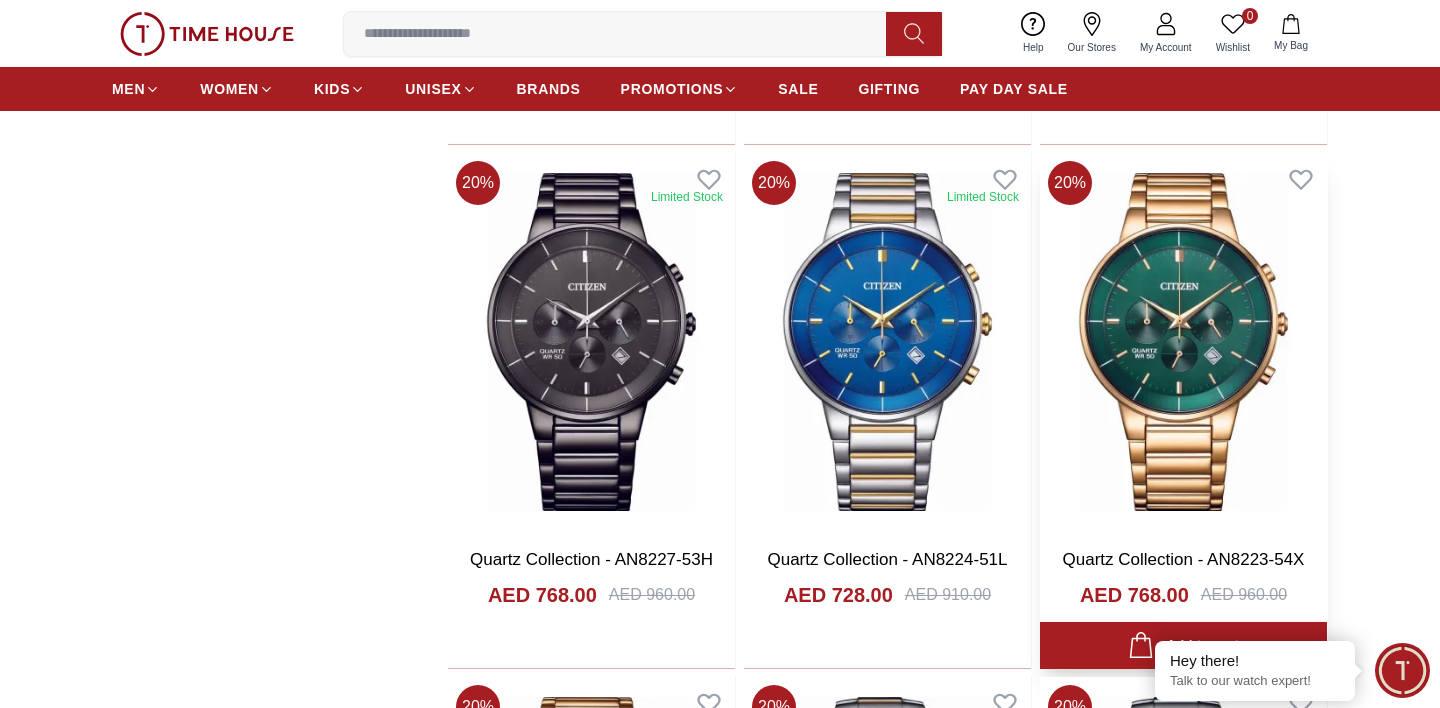 click at bounding box center [1183, 342] 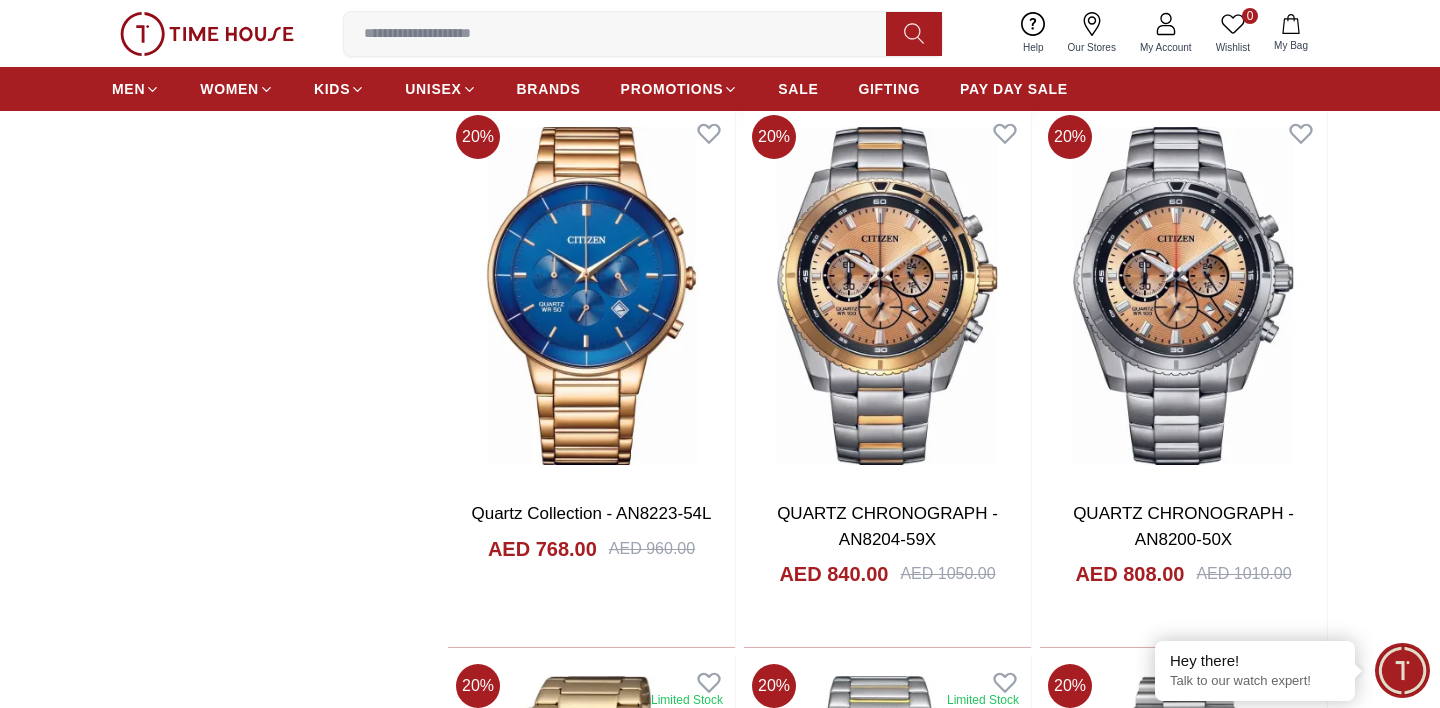 scroll, scrollTop: 20541, scrollLeft: 0, axis: vertical 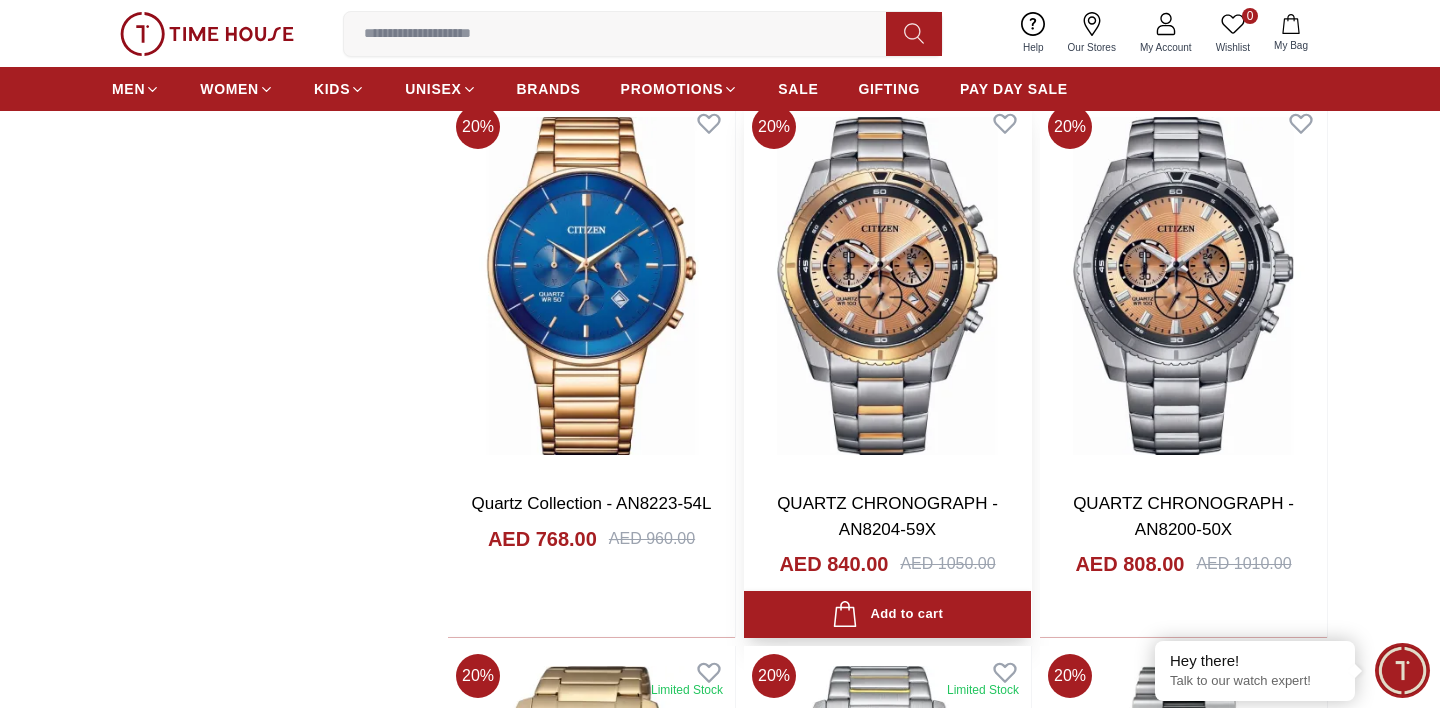 click at bounding box center (887, 286) 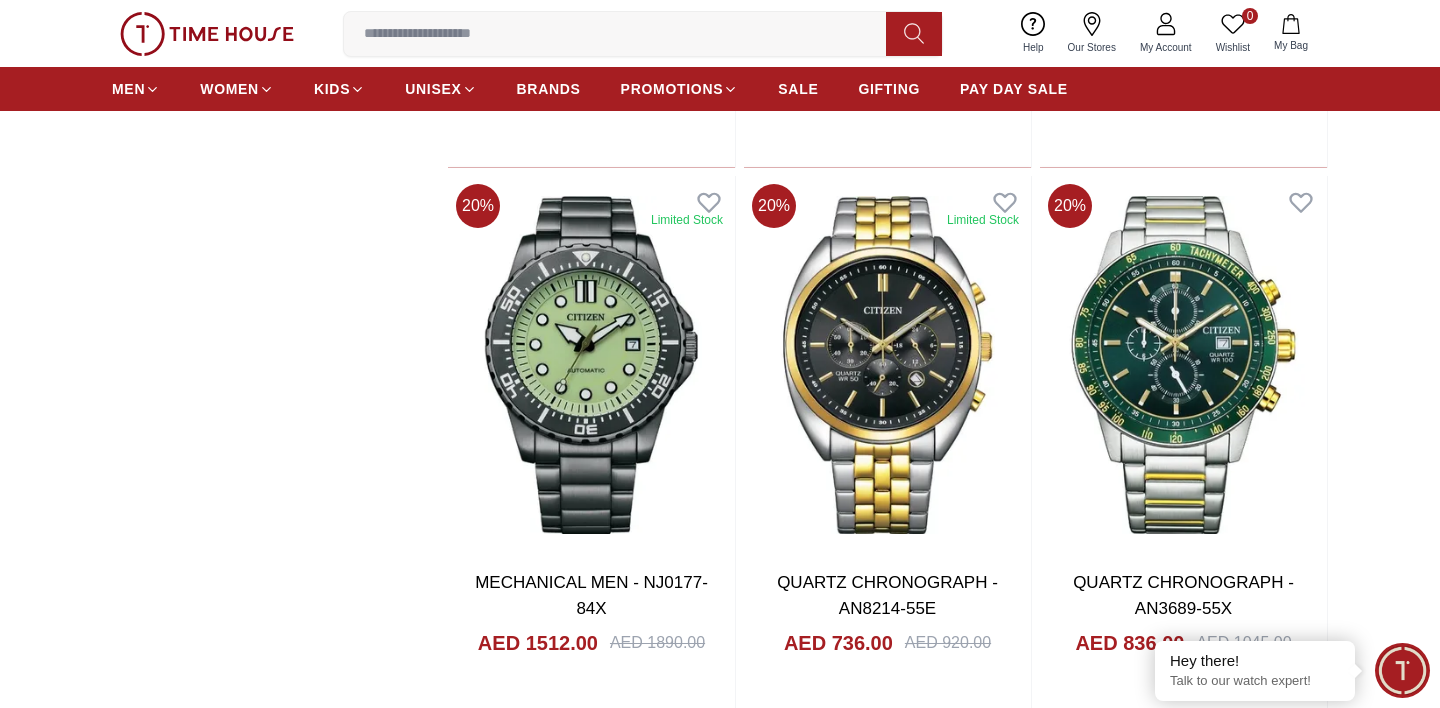 scroll, scrollTop: 23793, scrollLeft: 0, axis: vertical 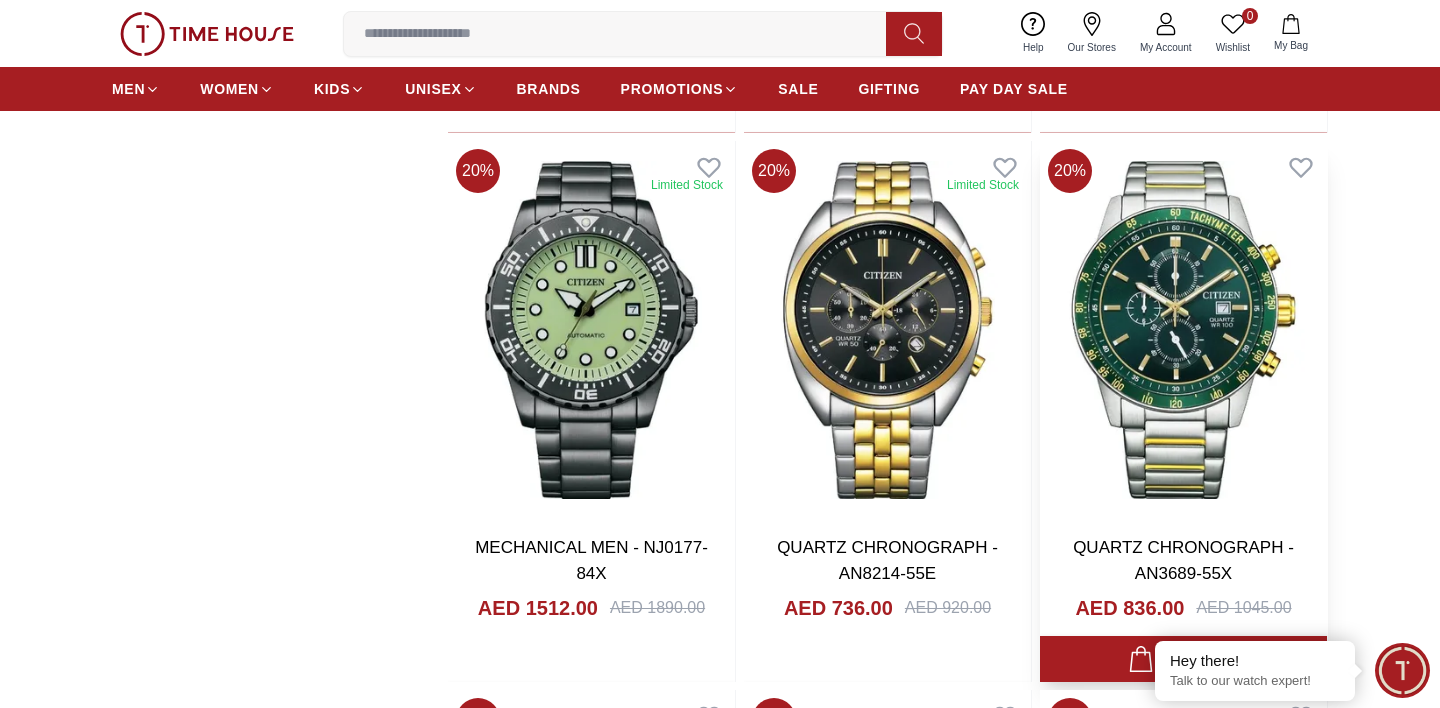 click at bounding box center [1183, 330] 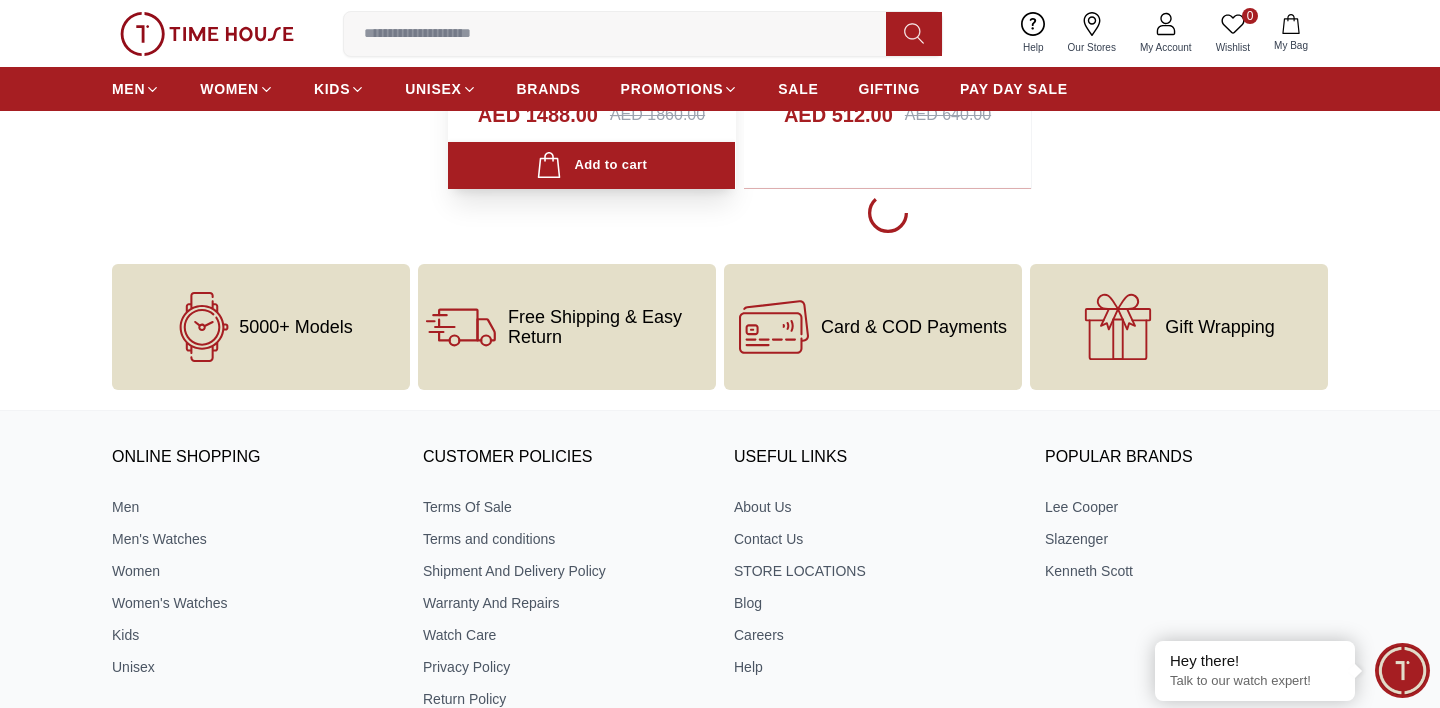 scroll, scrollTop: 26533, scrollLeft: 0, axis: vertical 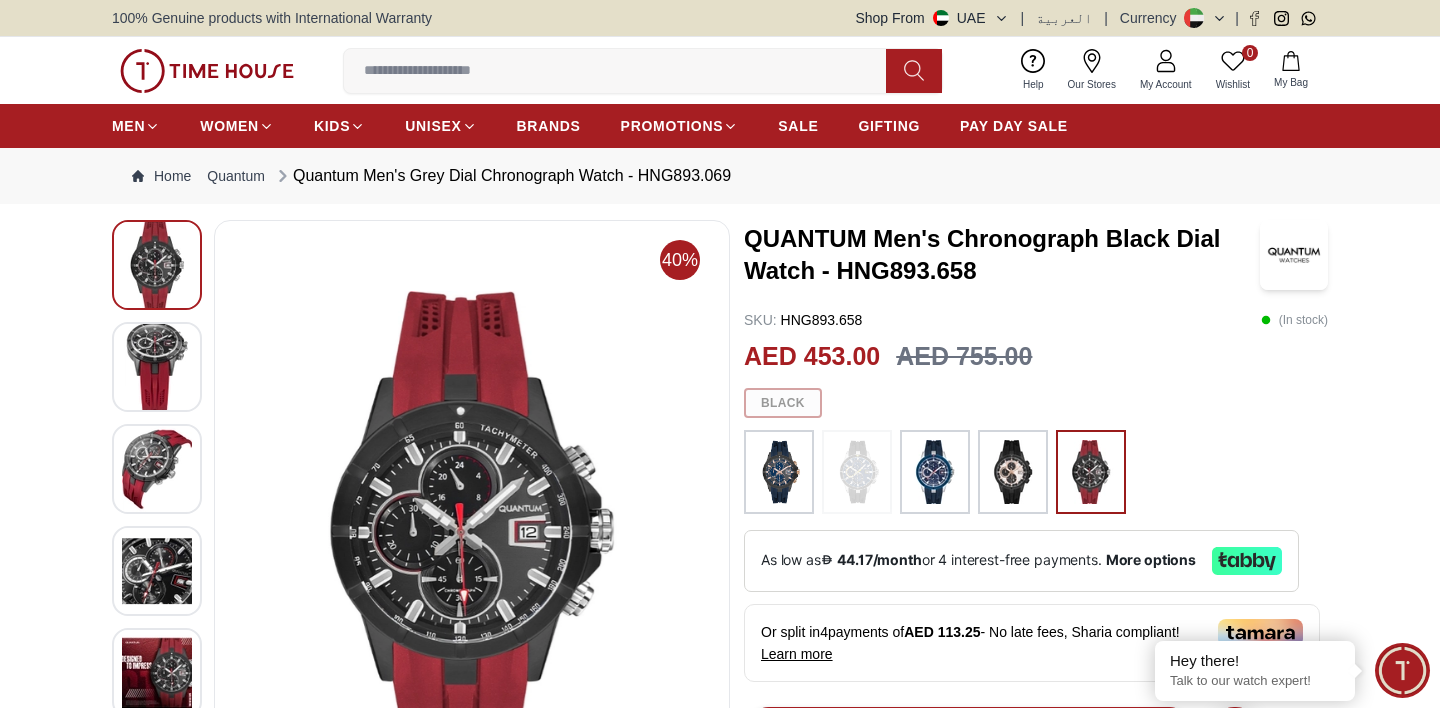 click at bounding box center (157, 367) 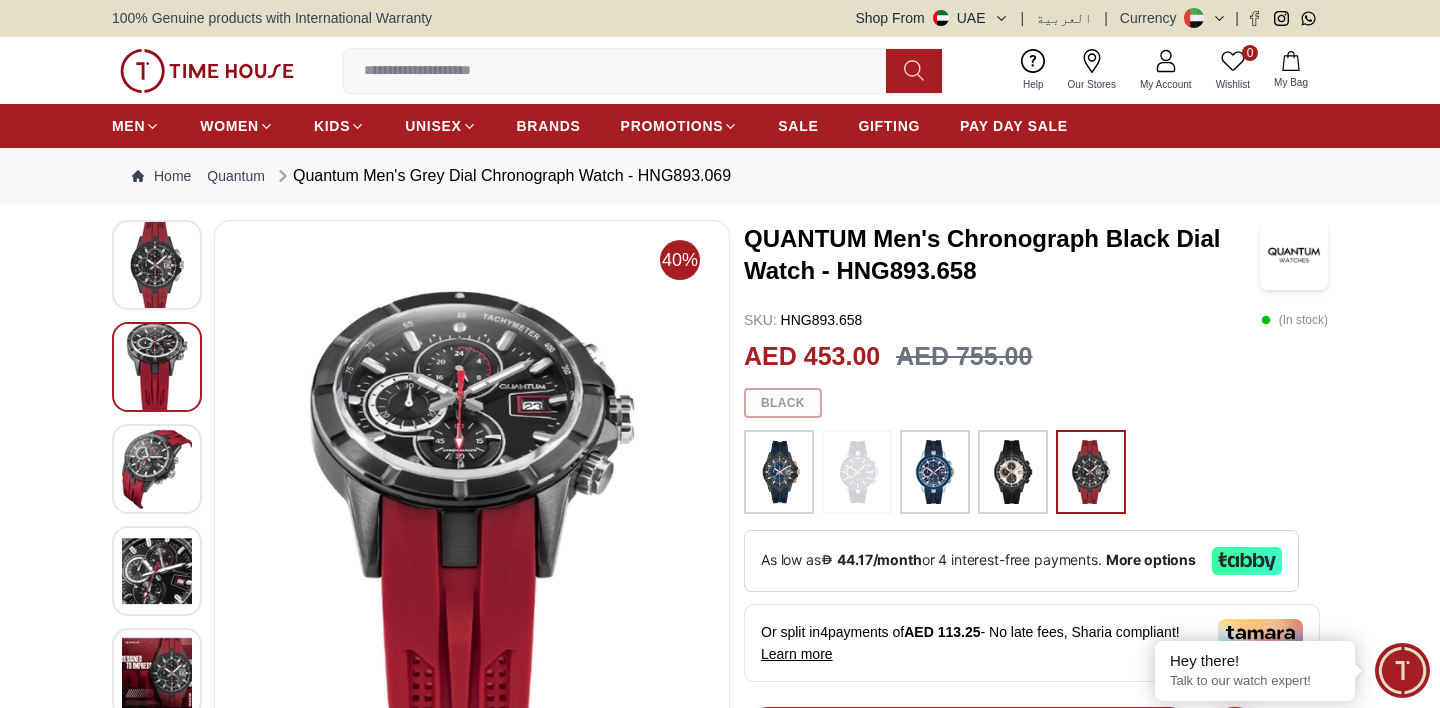 click at bounding box center (157, 469) 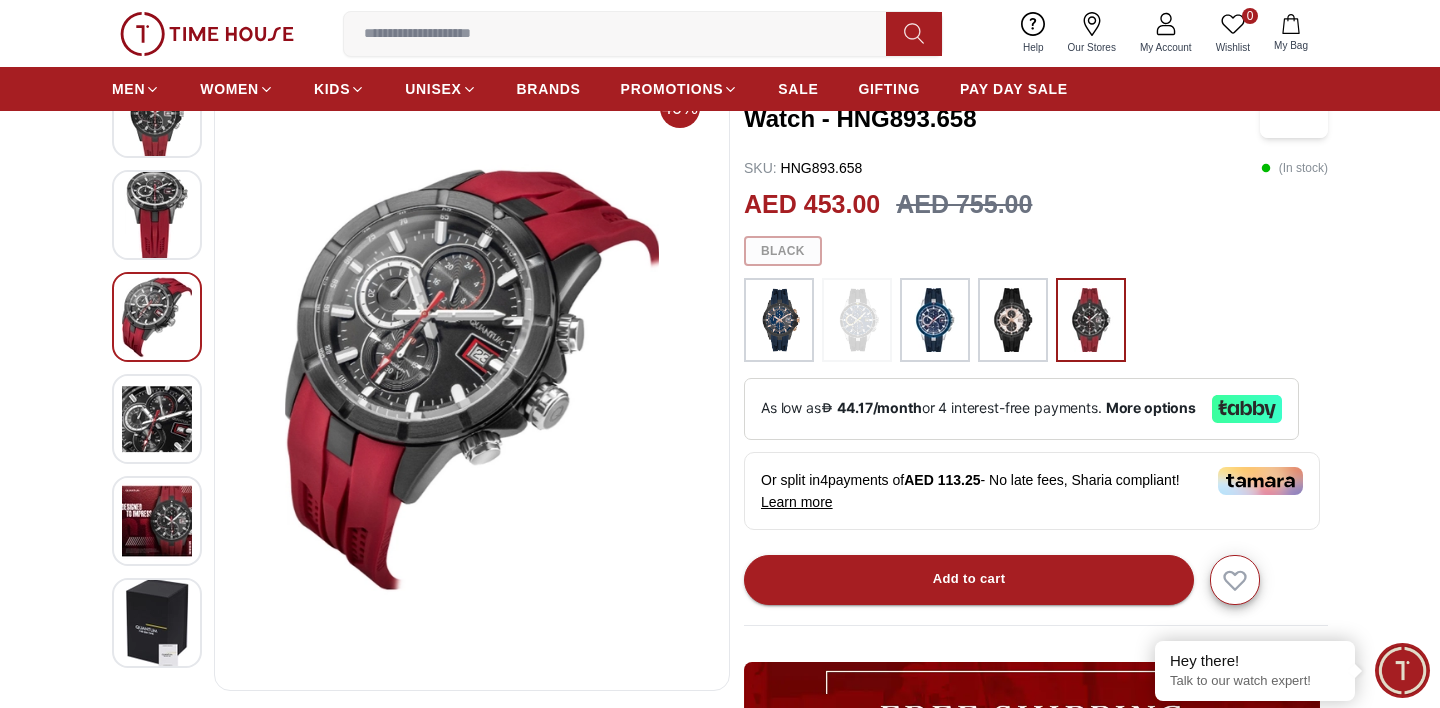 scroll, scrollTop: 212, scrollLeft: 0, axis: vertical 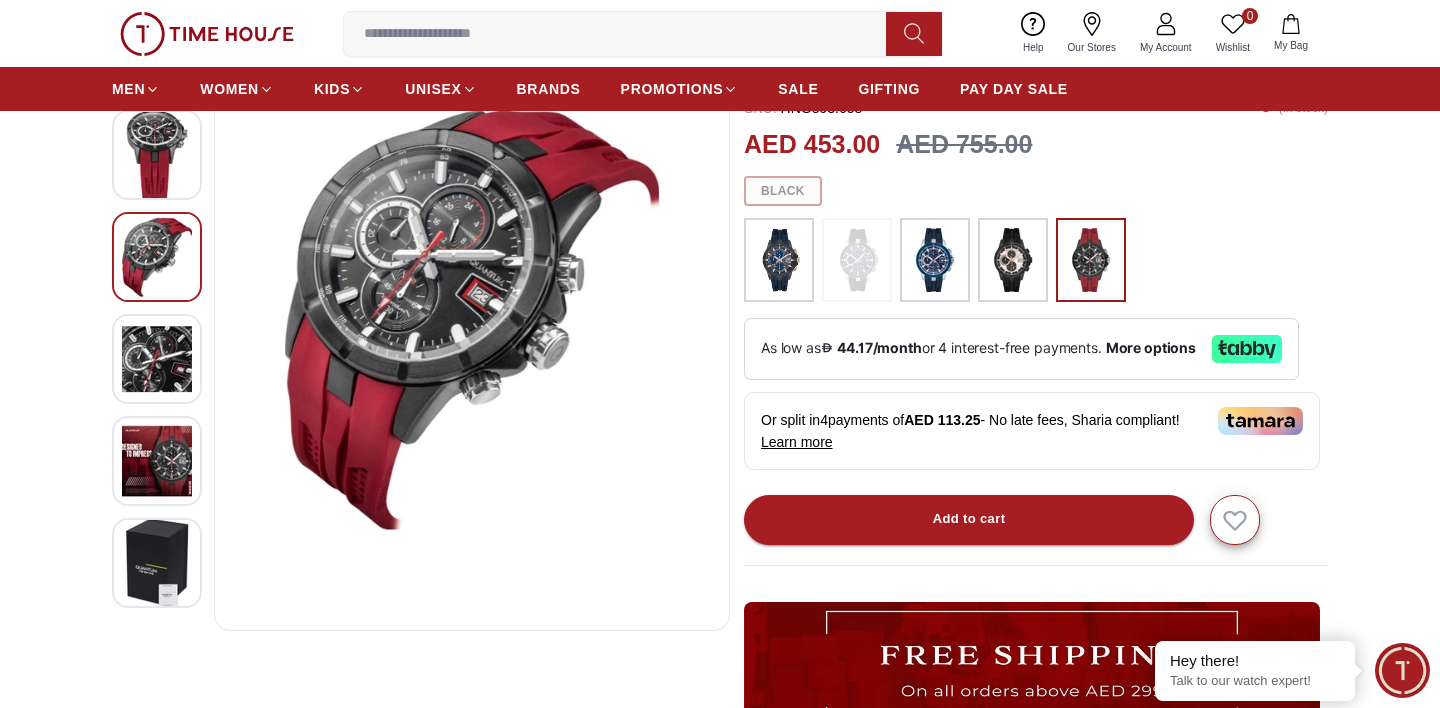 click at bounding box center [157, 359] 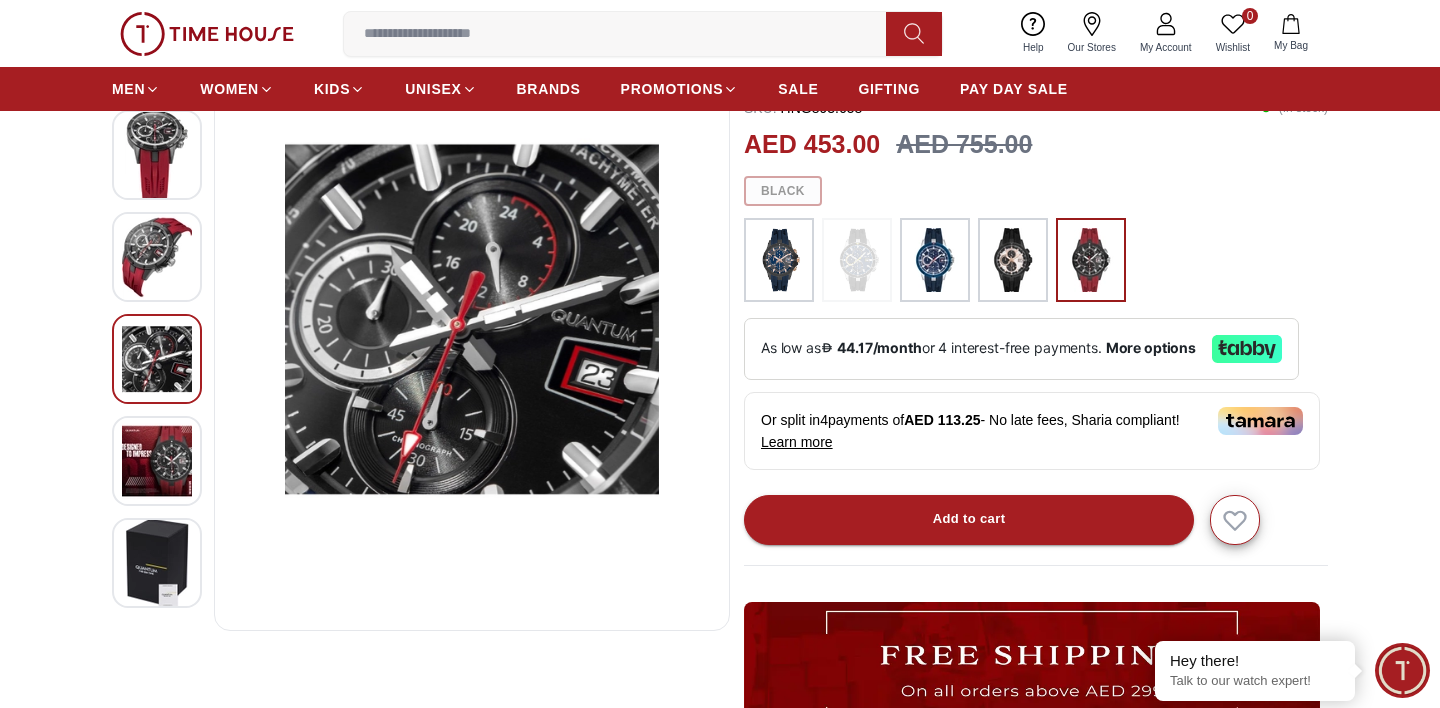 click at bounding box center [157, 461] 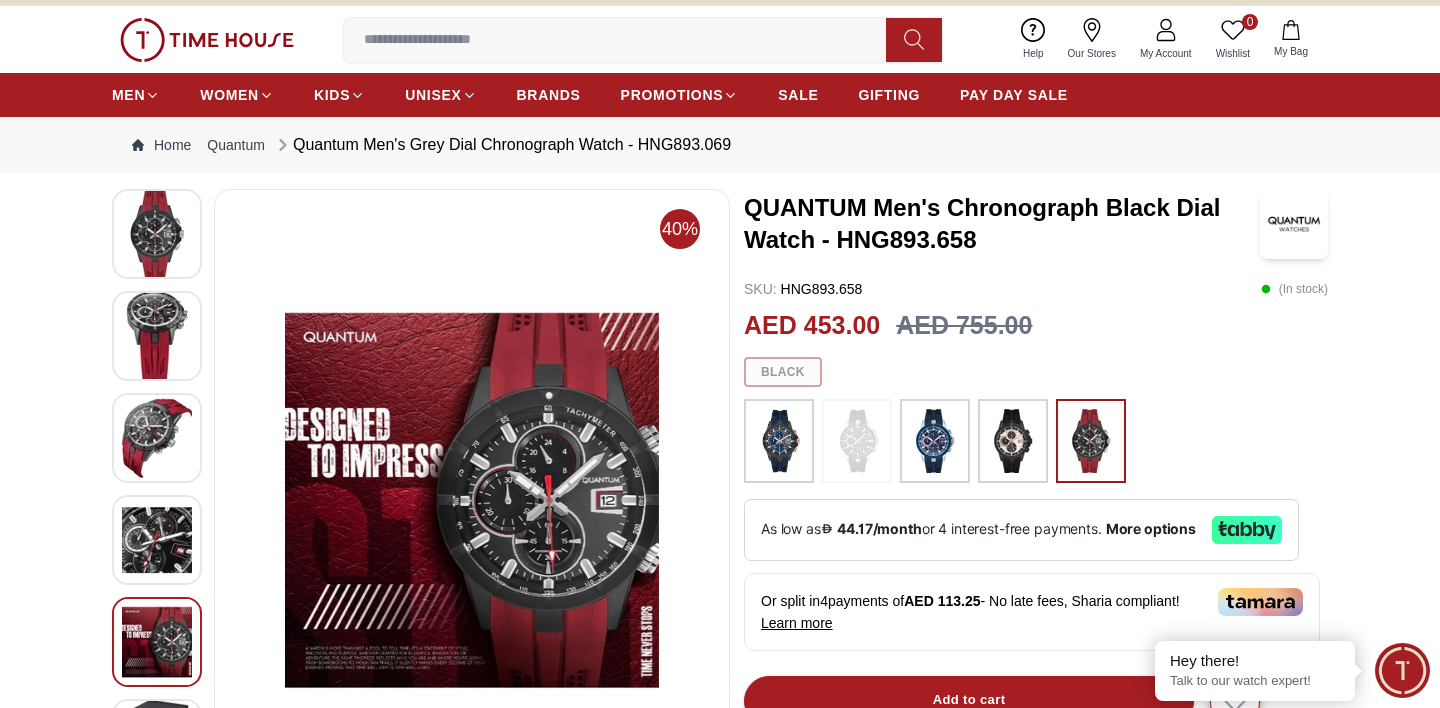 scroll, scrollTop: 31, scrollLeft: 0, axis: vertical 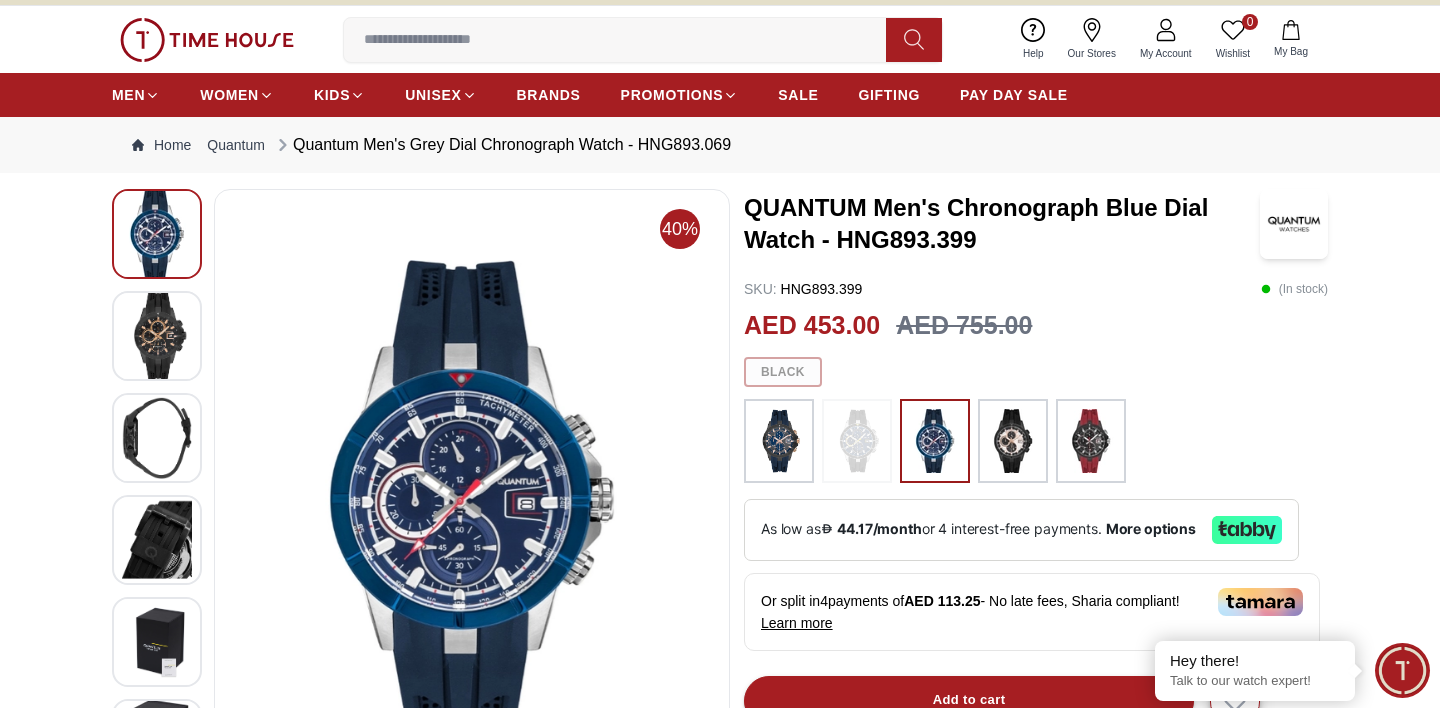 click at bounding box center (1013, 441) 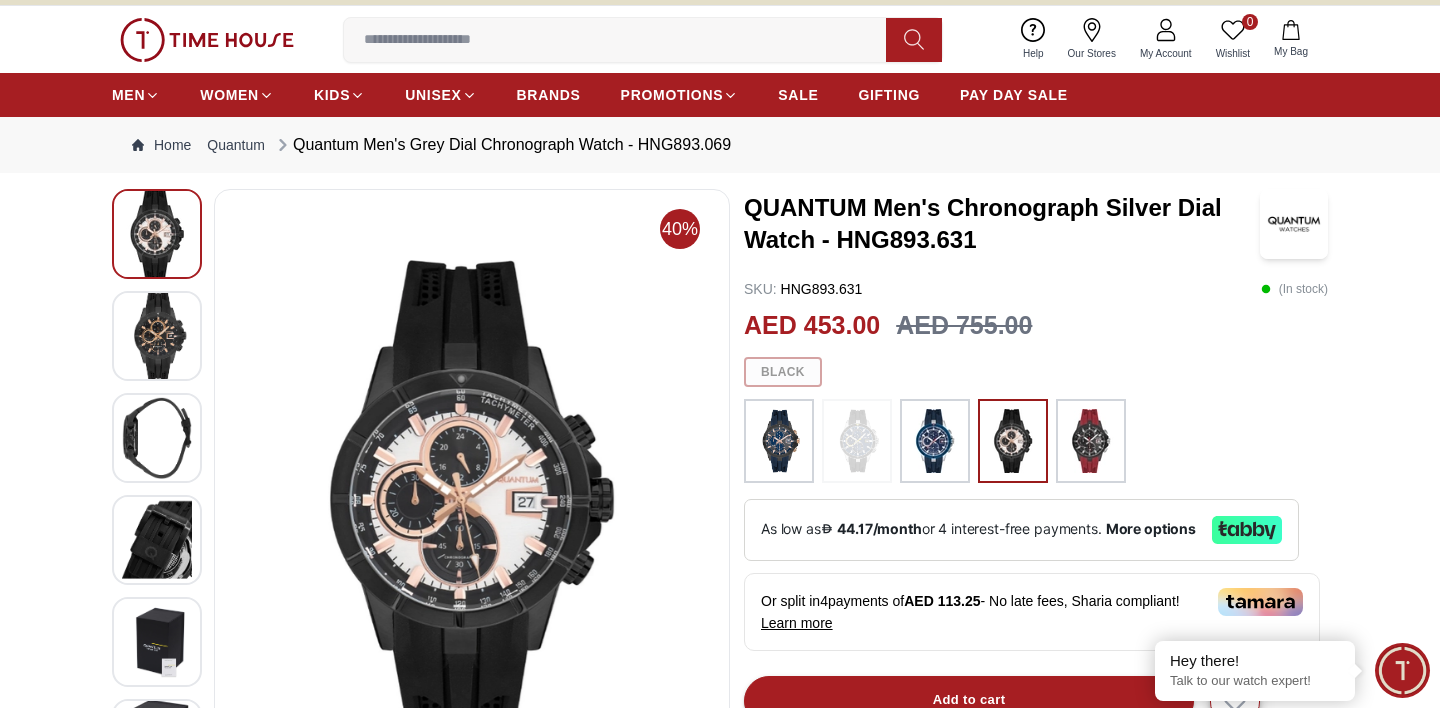 click at bounding box center (779, 441) 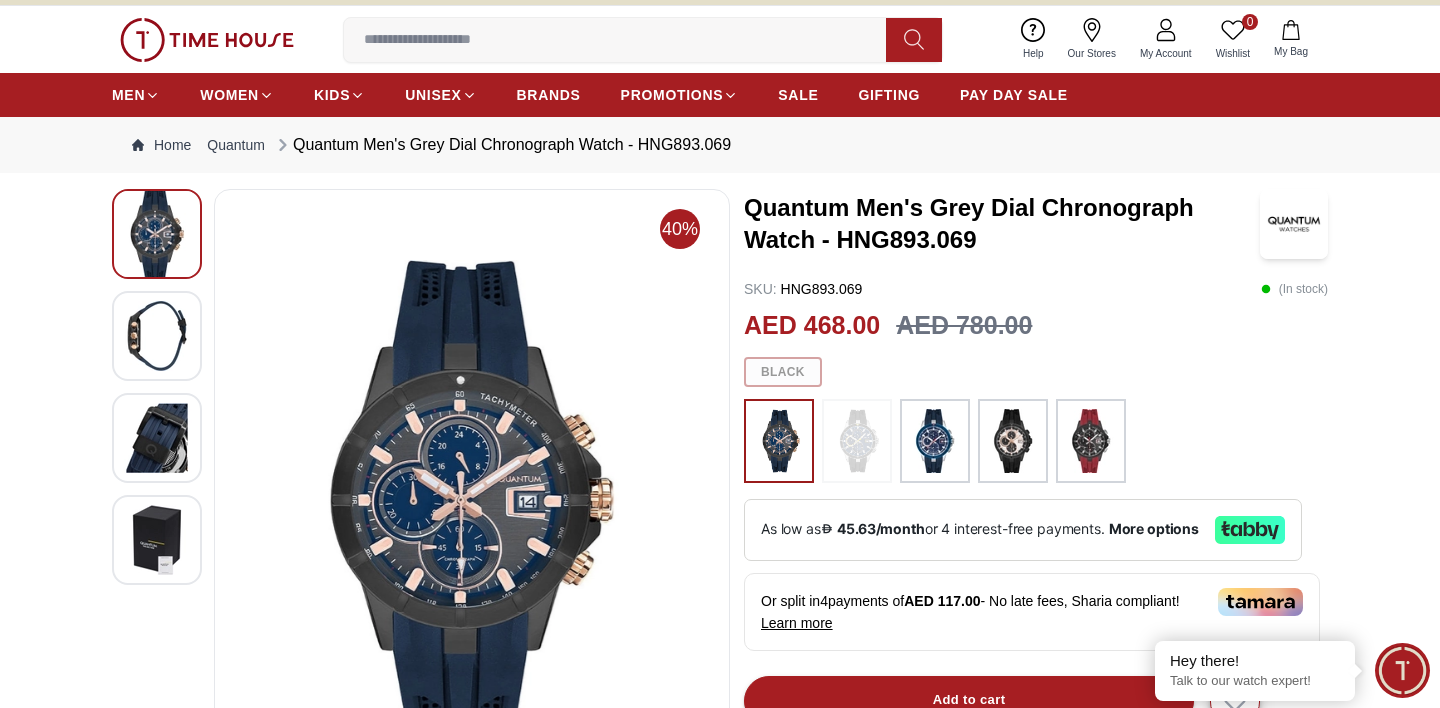 click at bounding box center [1091, 441] 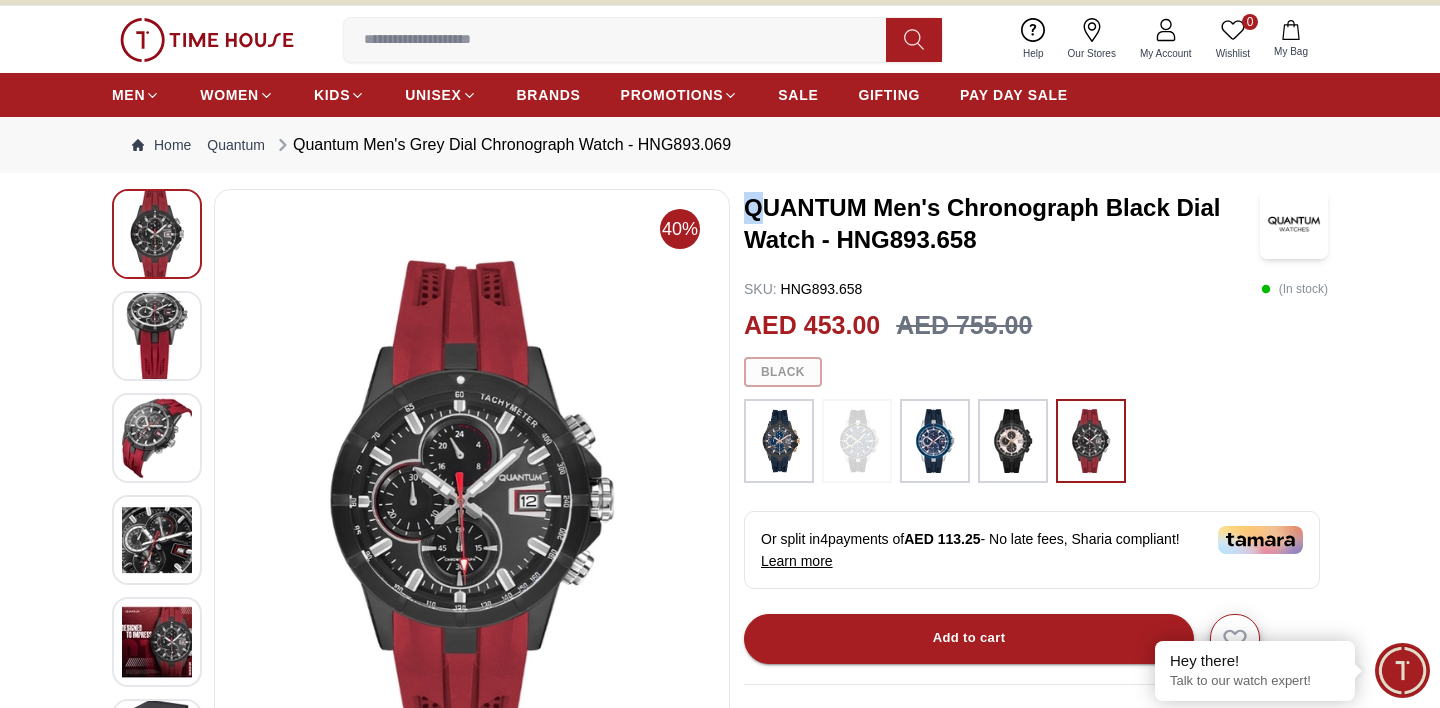 drag, startPoint x: 982, startPoint y: 244, endPoint x: 757, endPoint y: 219, distance: 226.38463 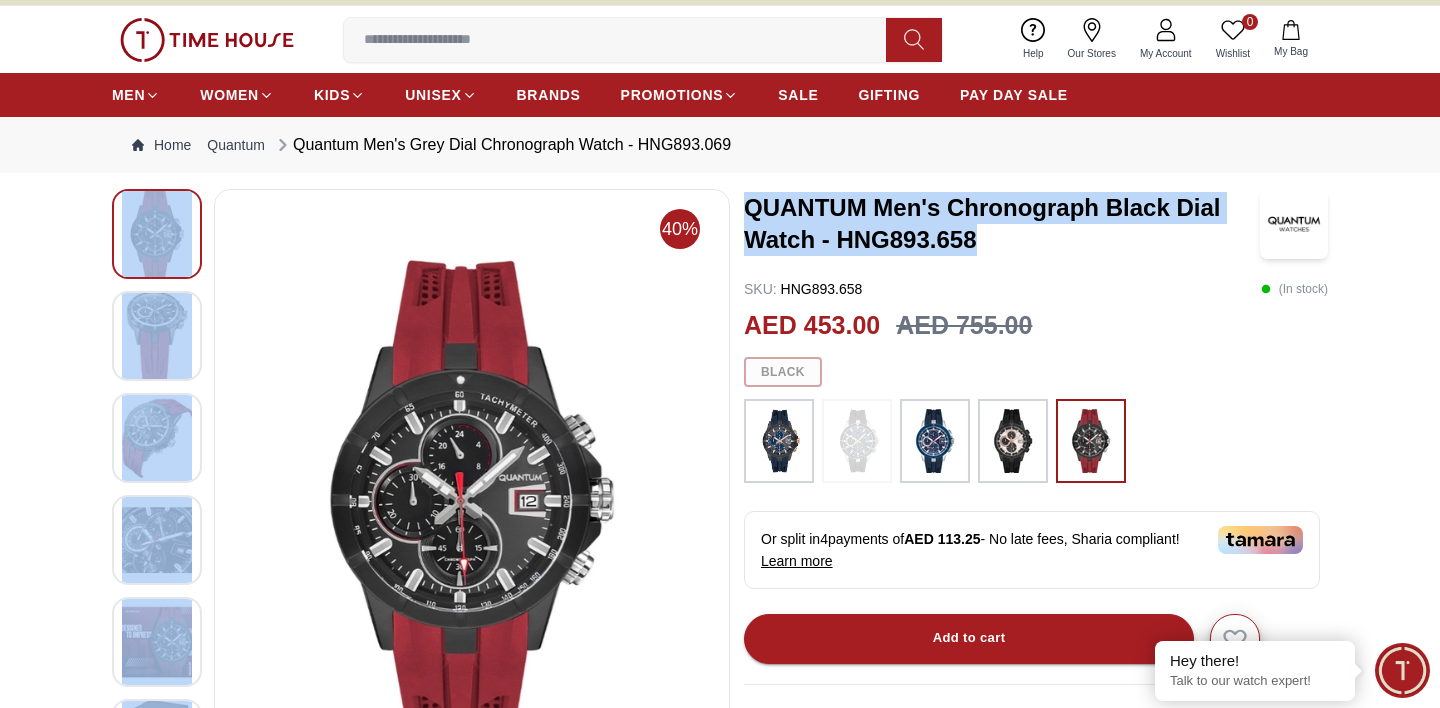 drag, startPoint x: 985, startPoint y: 247, endPoint x: 730, endPoint y: 204, distance: 258.60007 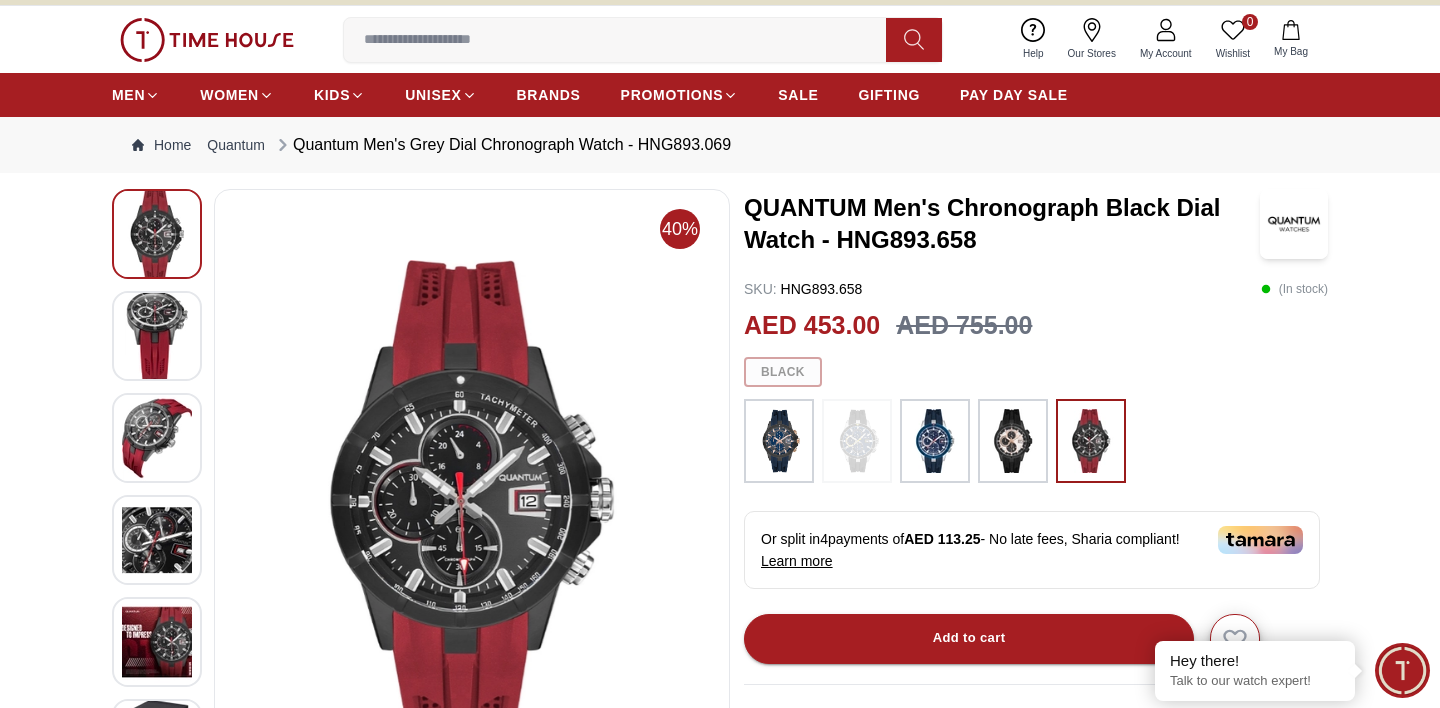 click on "QUANTUM Men's Chronograph Black Dial Watch - HNG893.658" at bounding box center [1002, 224] 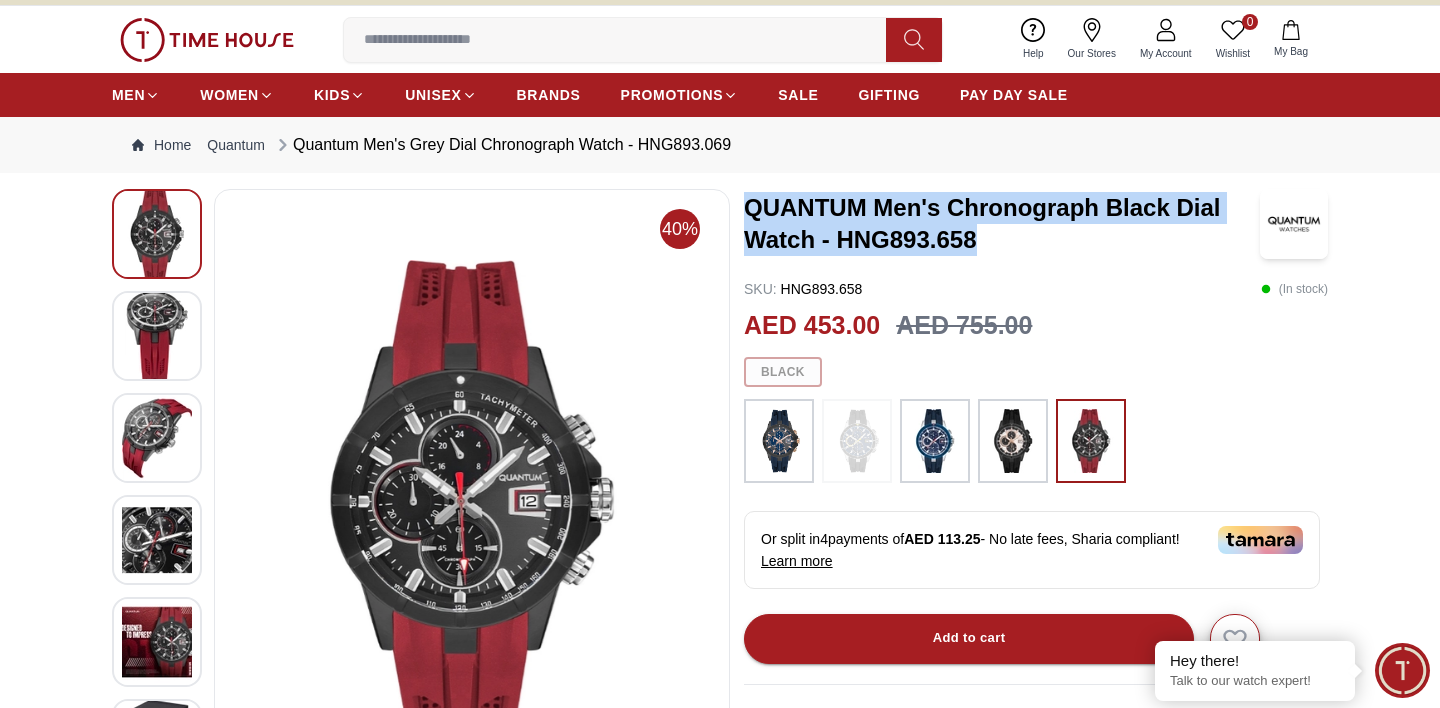 drag, startPoint x: 975, startPoint y: 237, endPoint x: 734, endPoint y: 208, distance: 242.73854 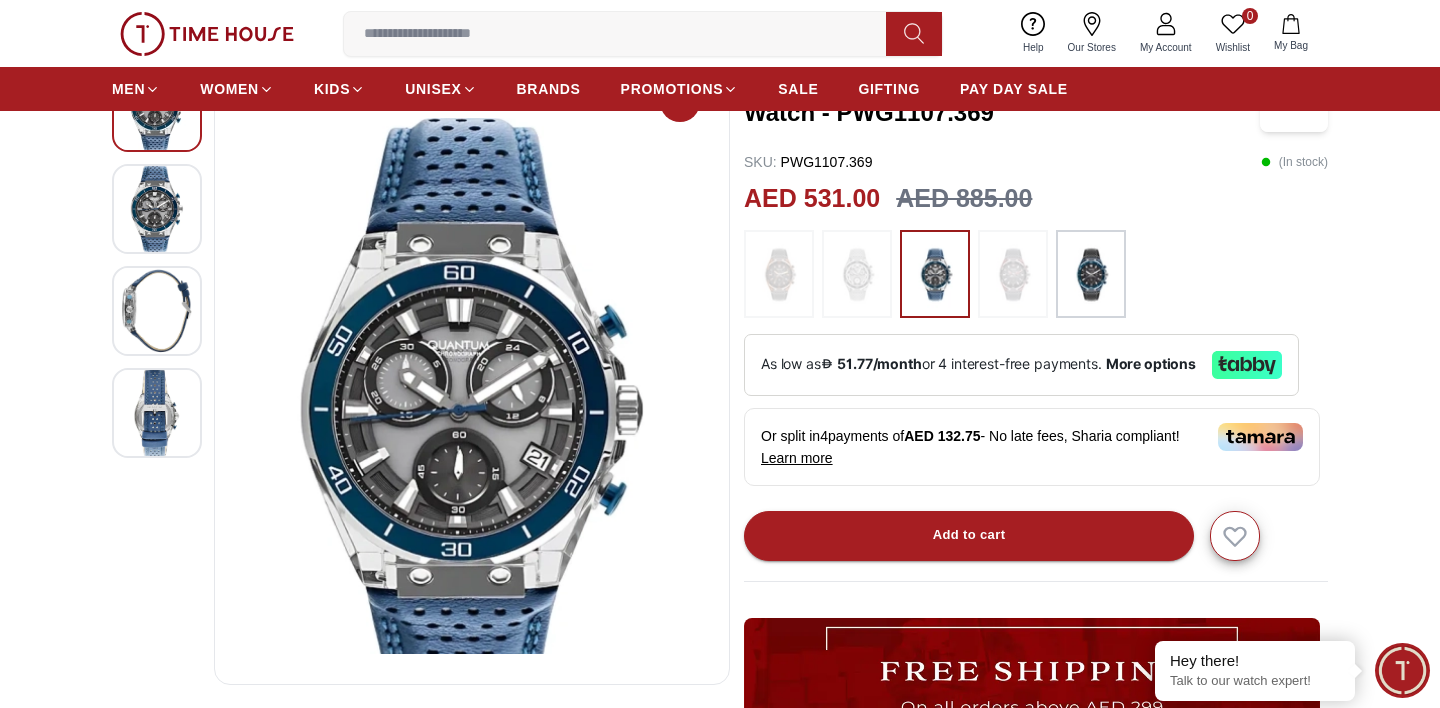 scroll, scrollTop: 164, scrollLeft: 0, axis: vertical 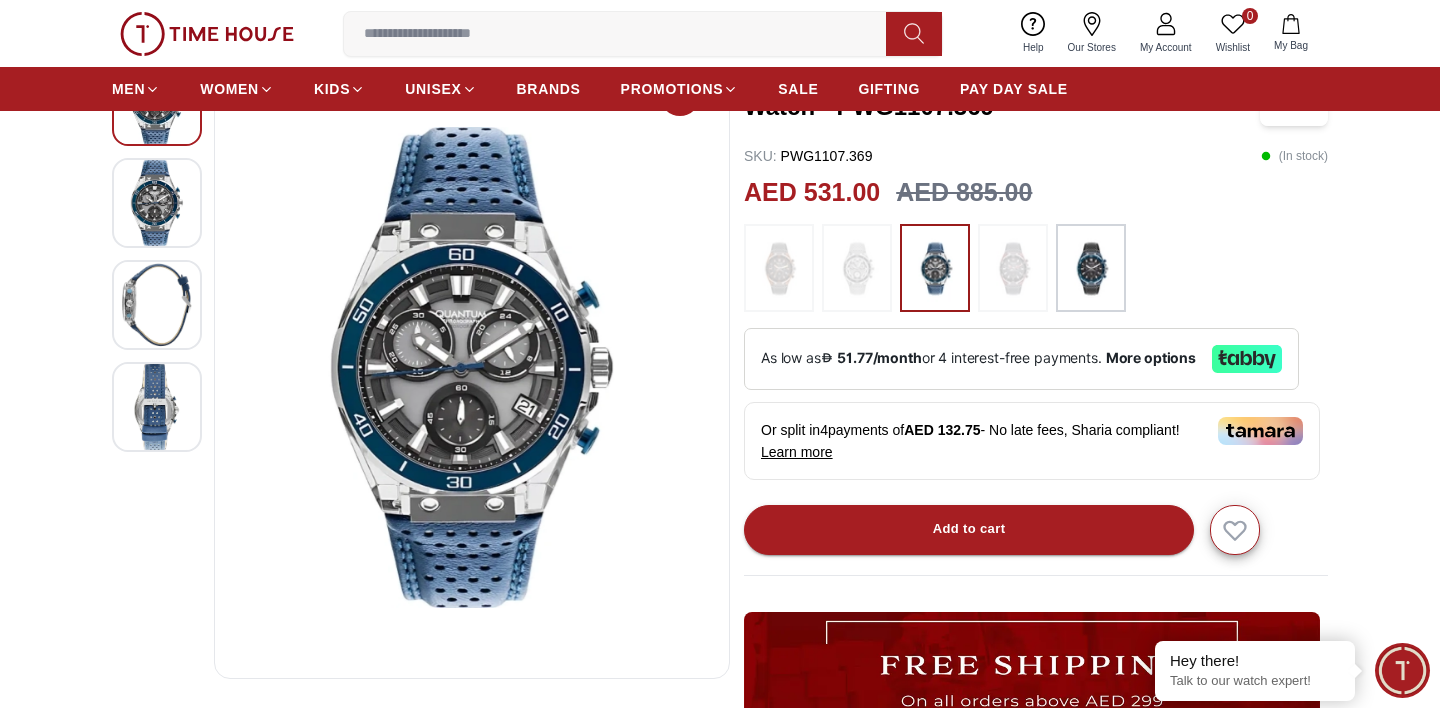click at bounding box center [157, 203] 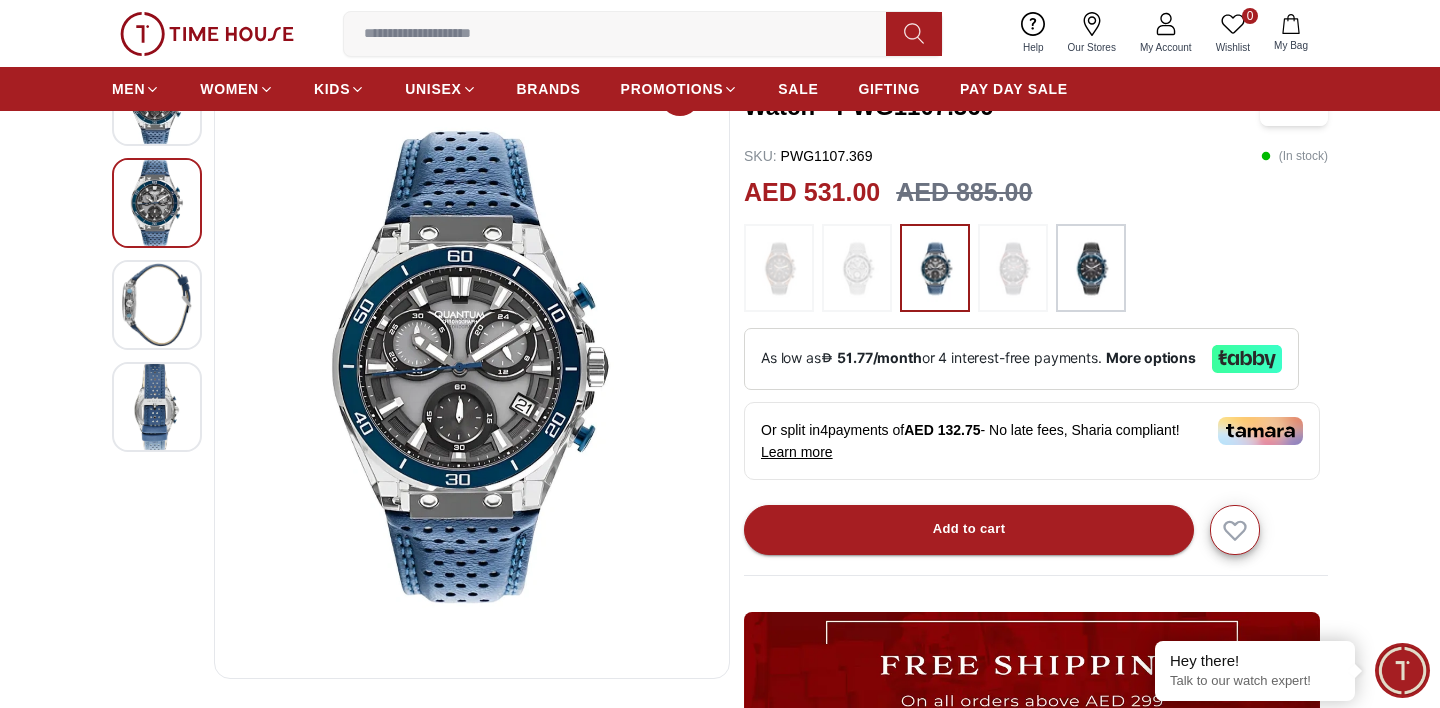 click at bounding box center (157, 305) 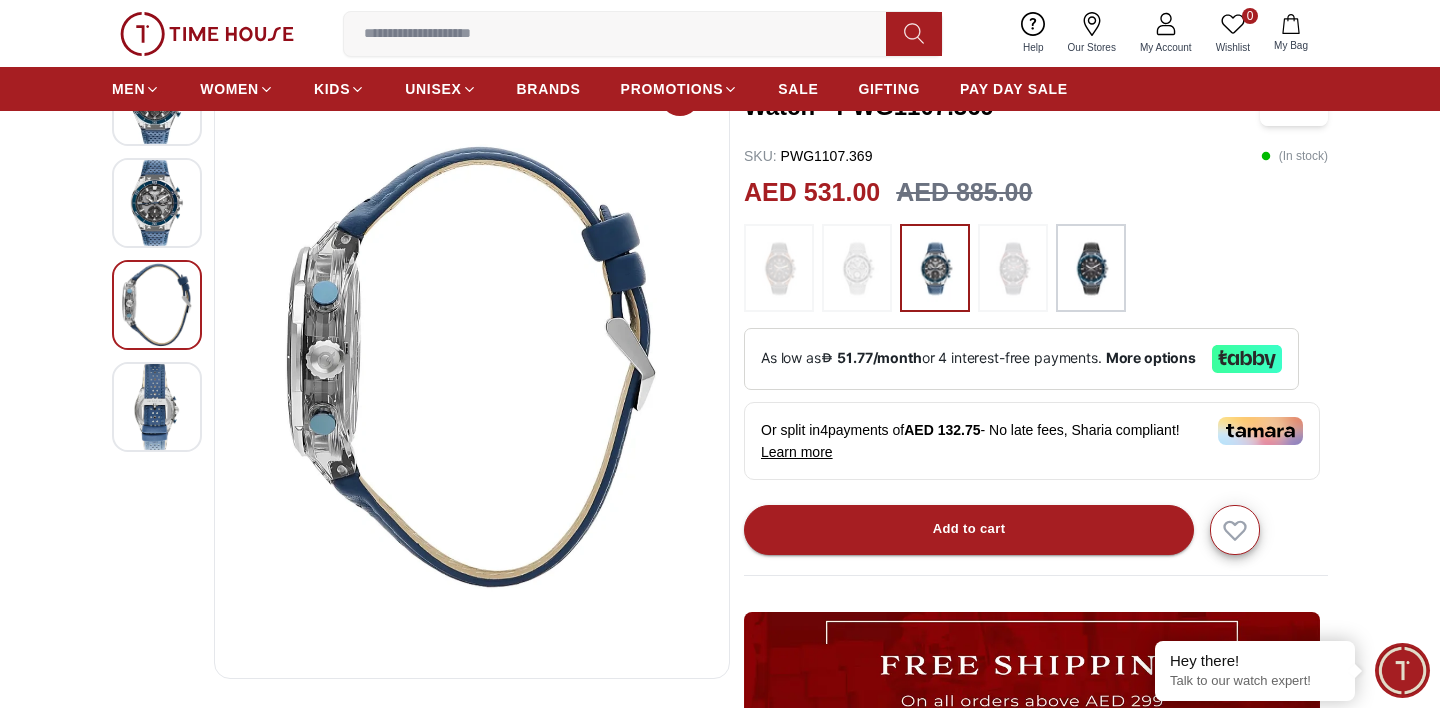 click at bounding box center (157, 407) 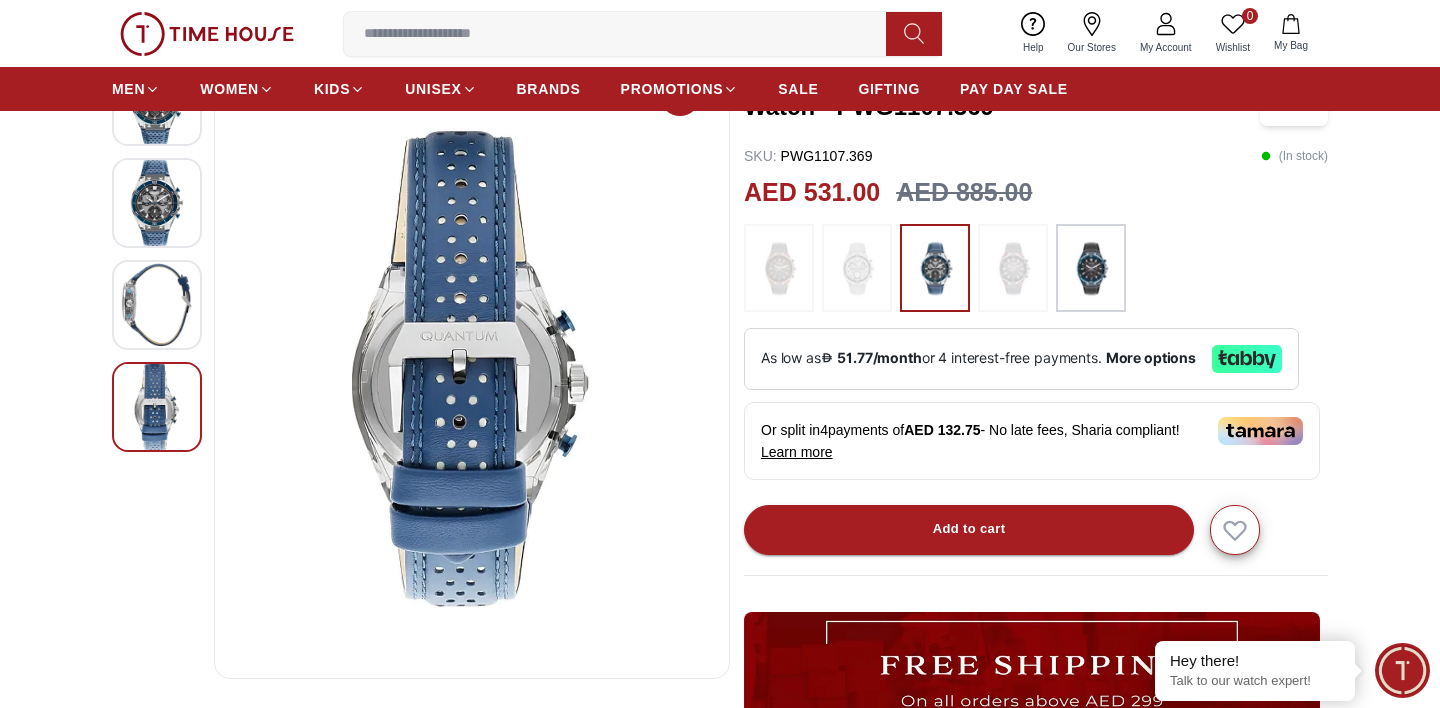 click at bounding box center (157, 101) 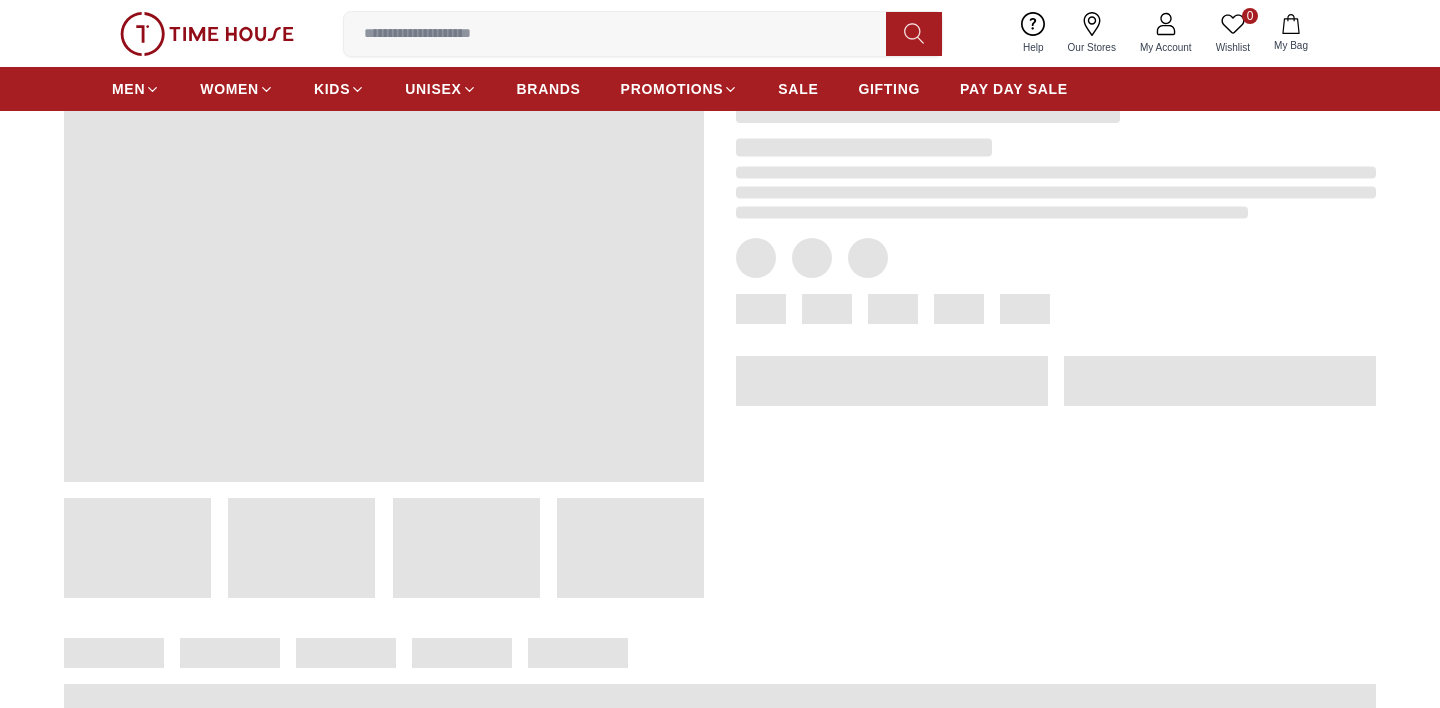 scroll, scrollTop: 131, scrollLeft: 0, axis: vertical 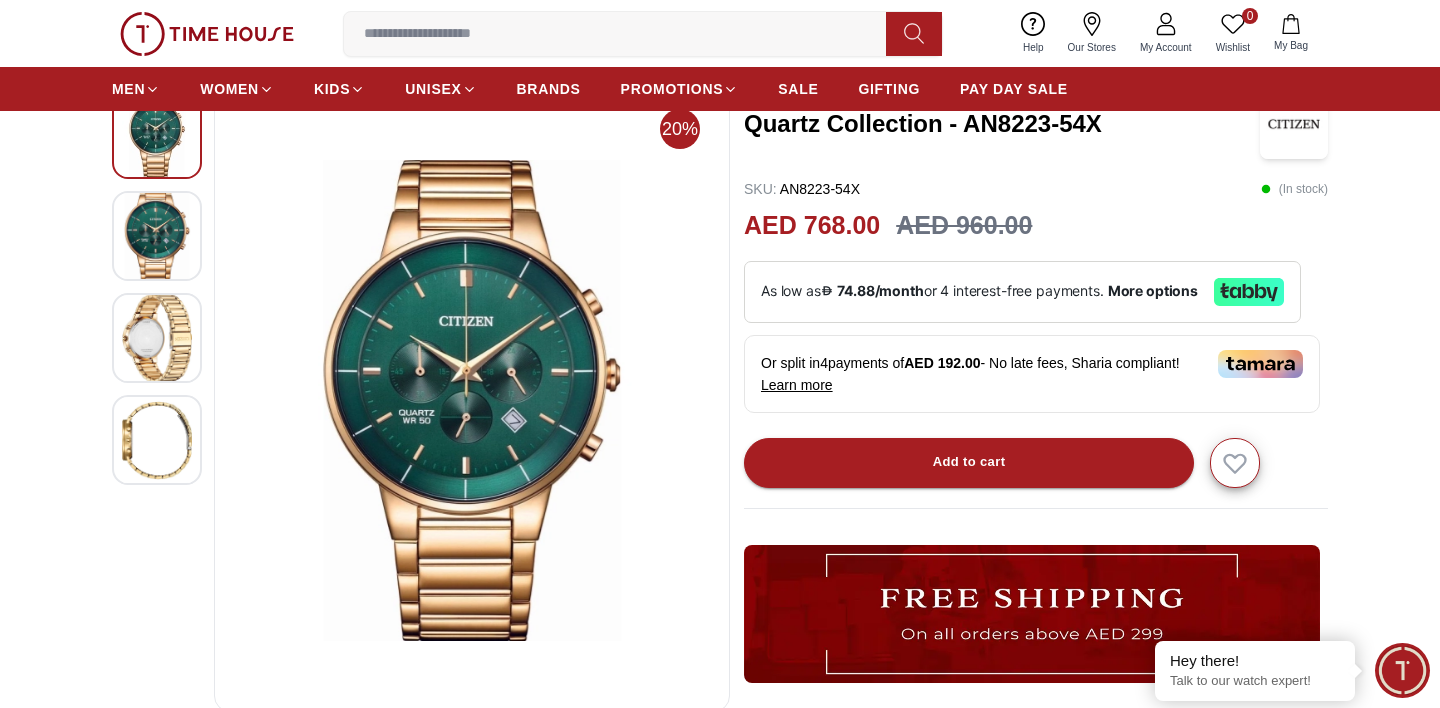 click at bounding box center [157, 338] 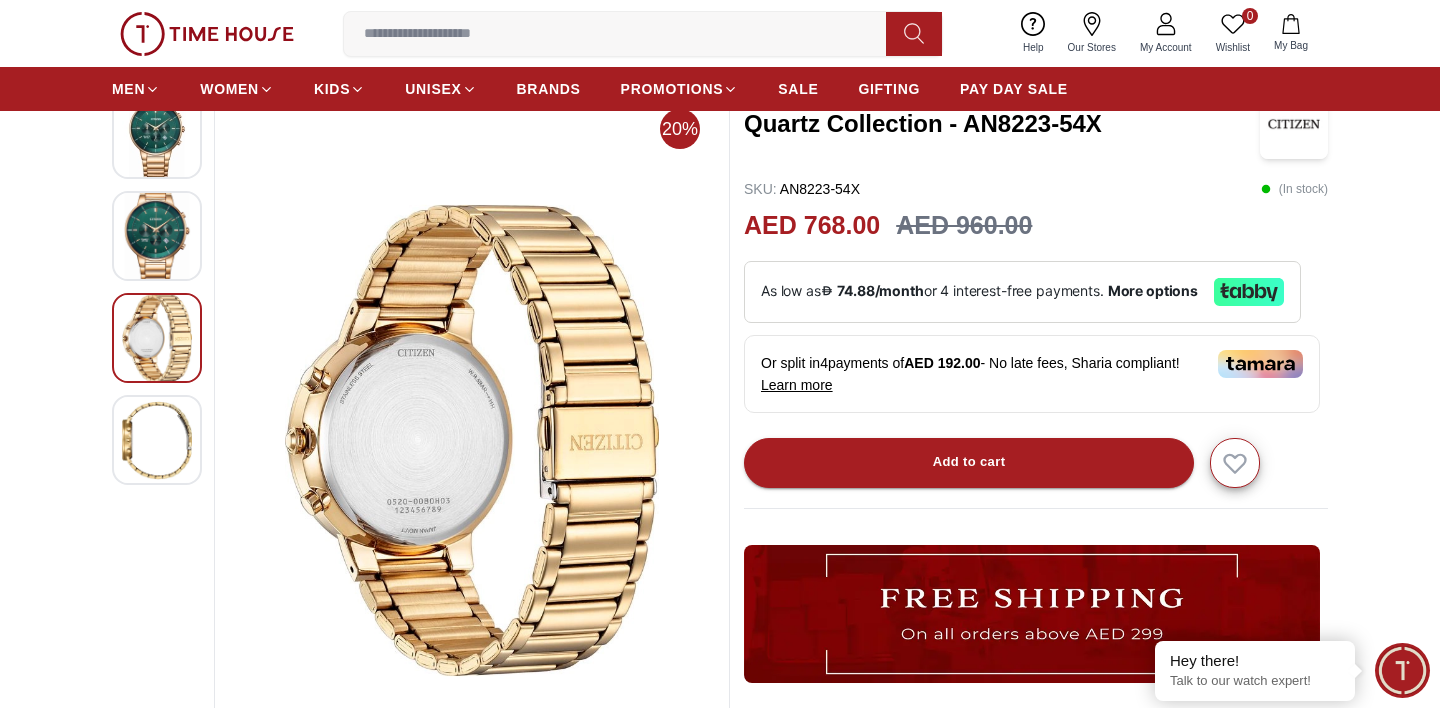 click at bounding box center (157, 236) 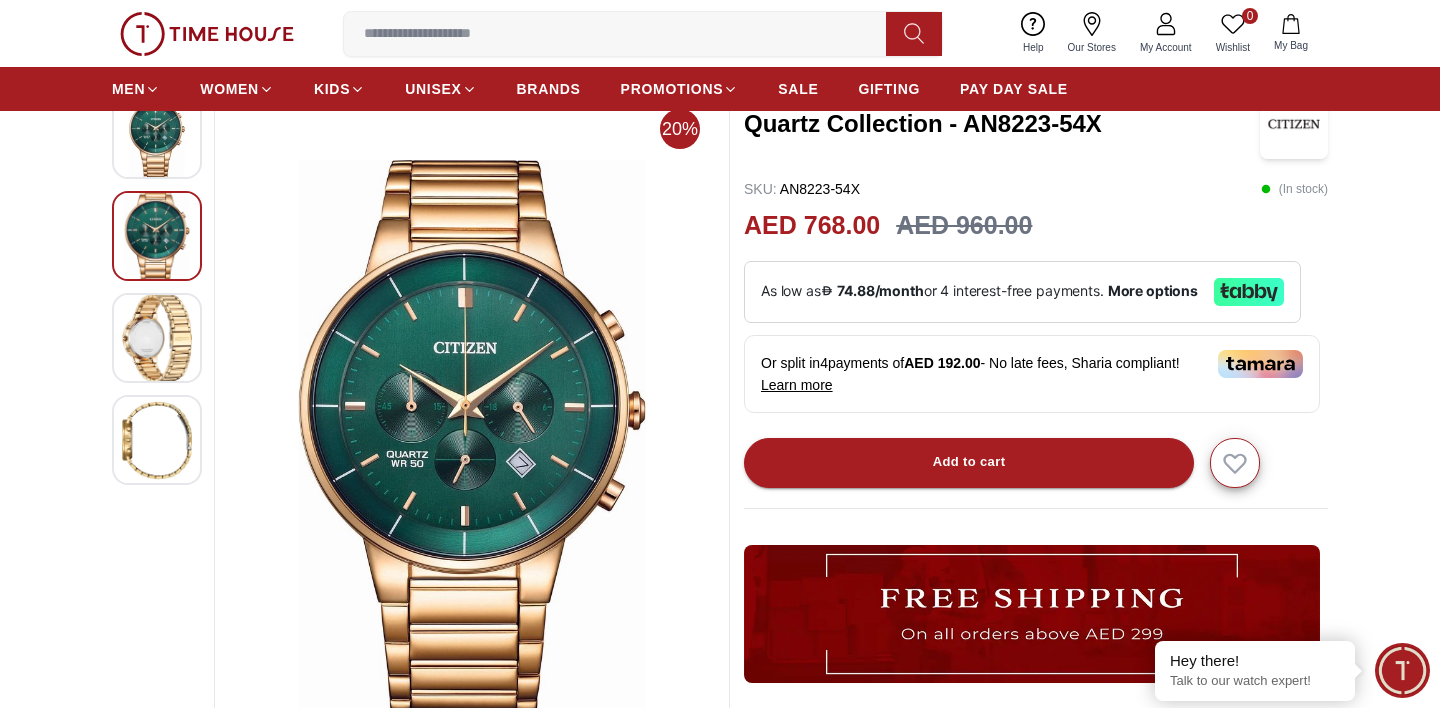 click at bounding box center [157, 440] 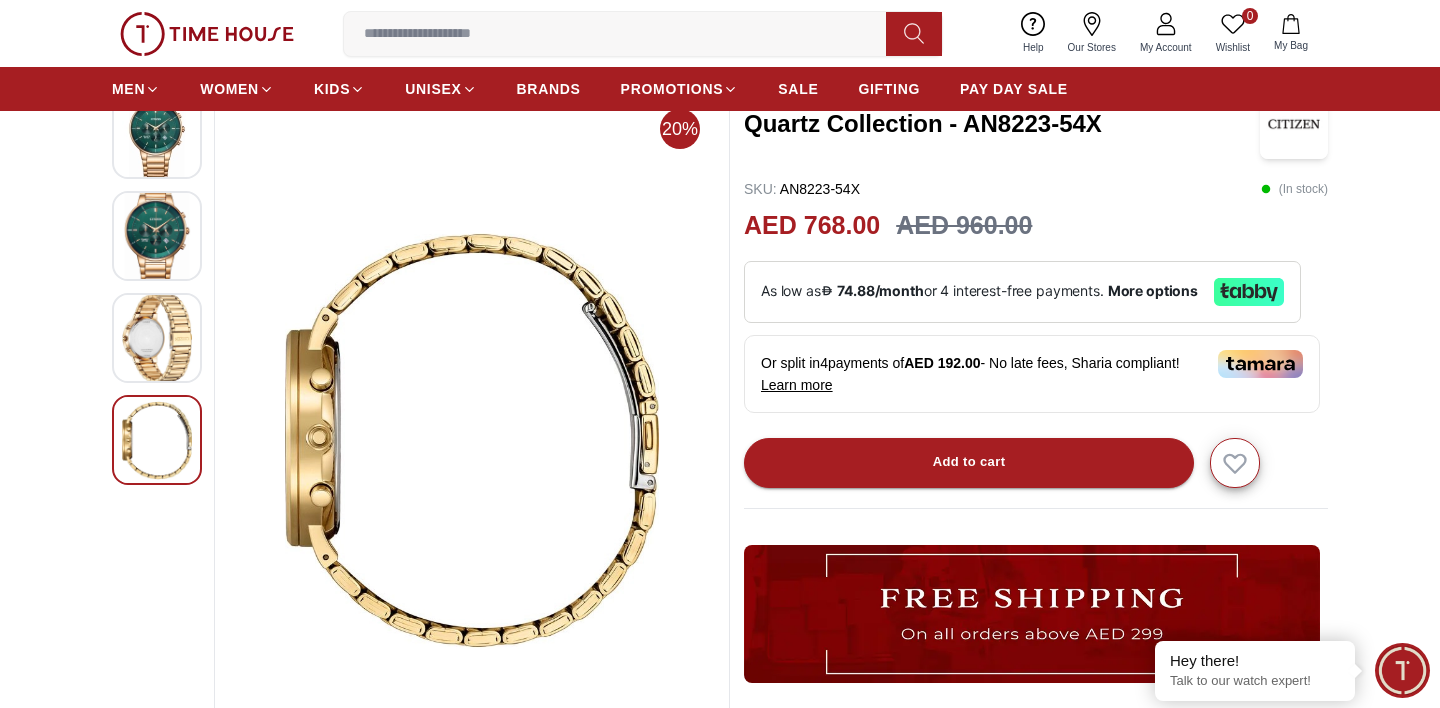 click at bounding box center (157, 134) 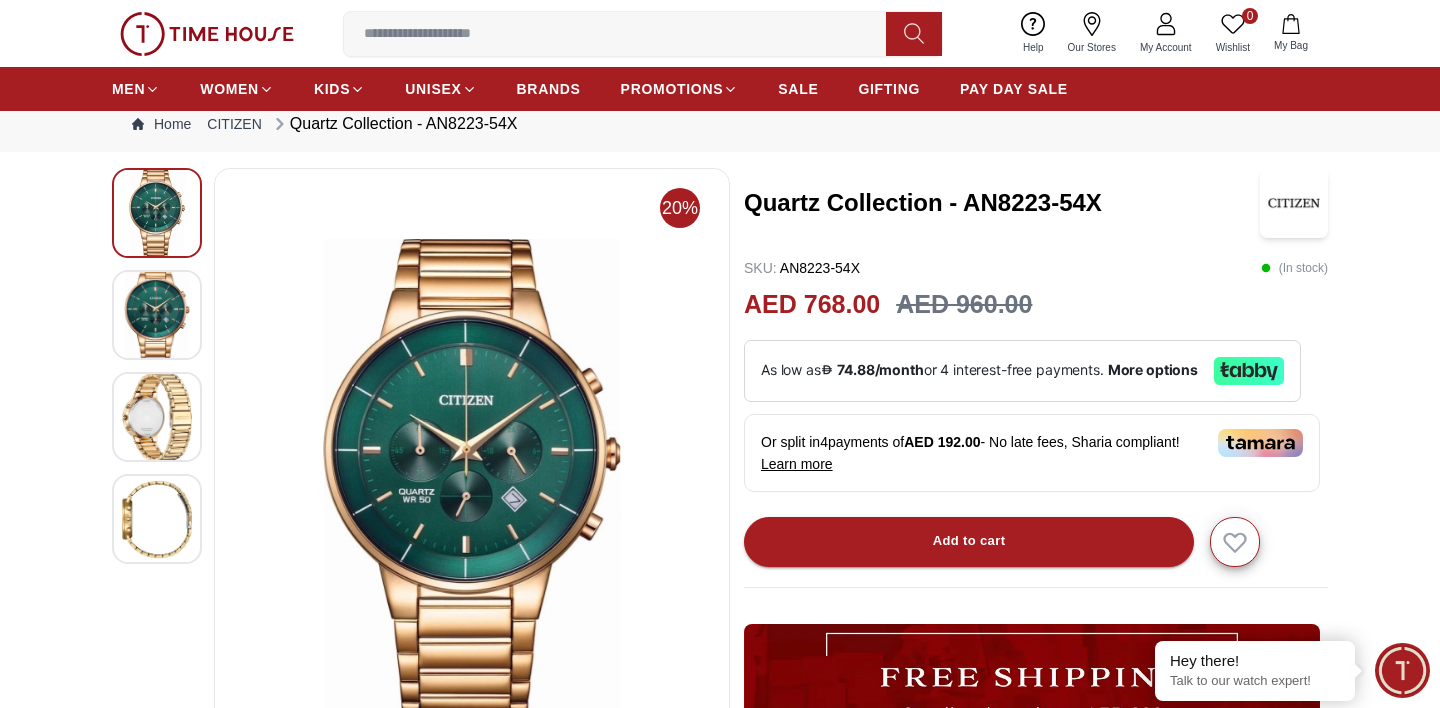 scroll, scrollTop: 0, scrollLeft: 0, axis: both 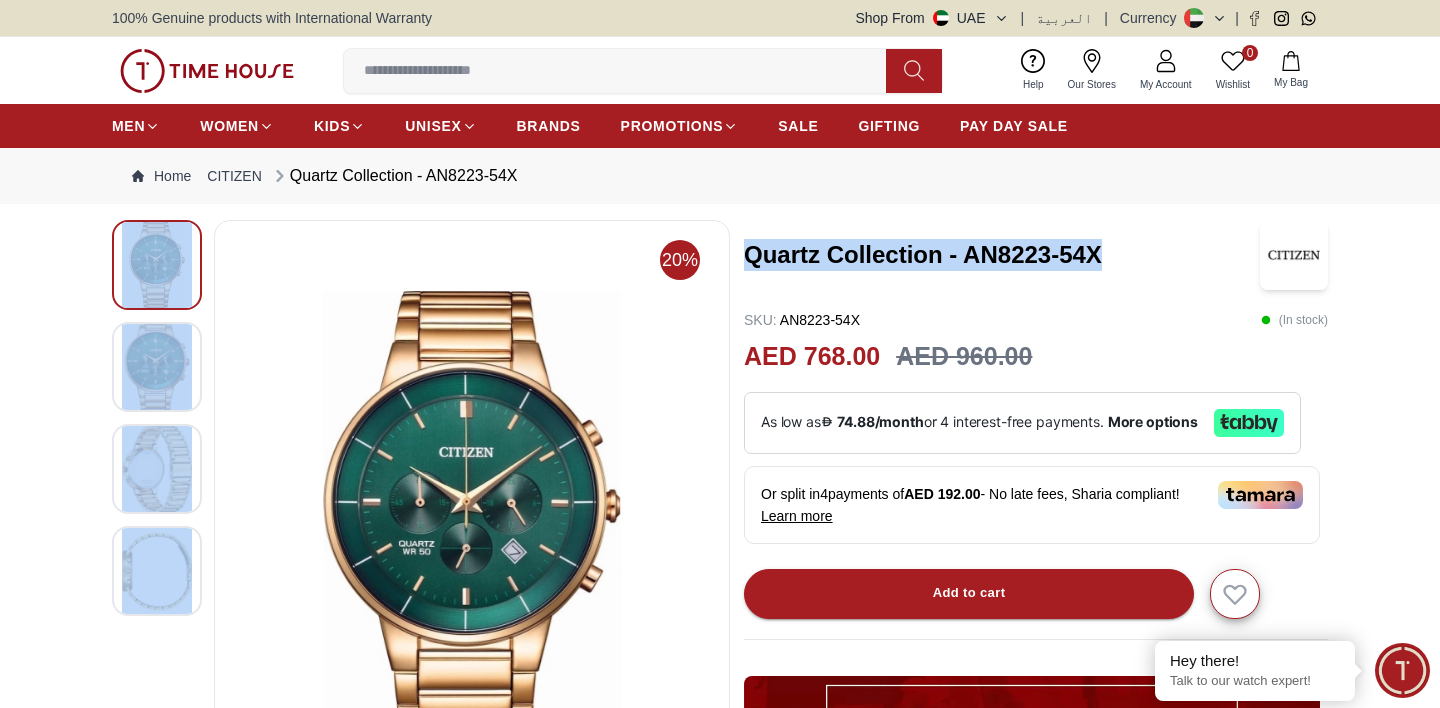 drag, startPoint x: 1113, startPoint y: 244, endPoint x: 699, endPoint y: 249, distance: 414.03018 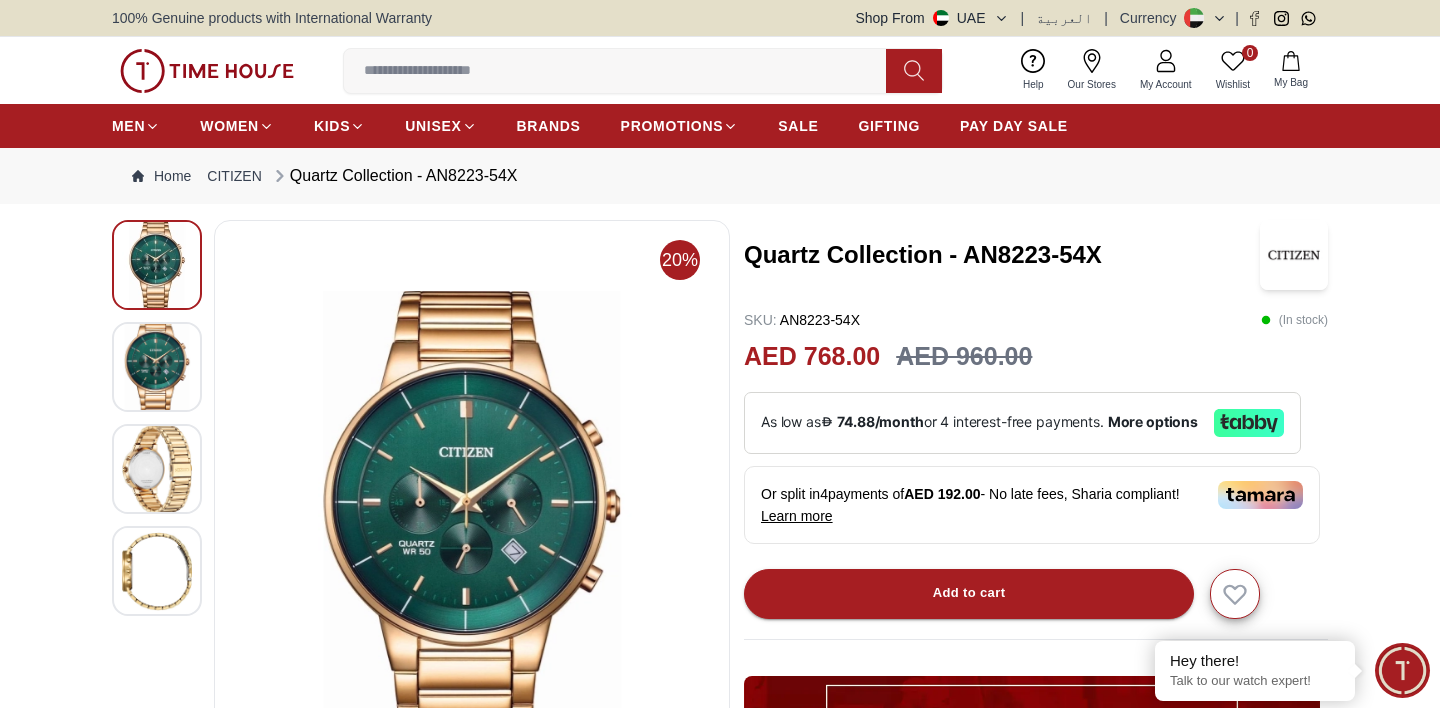 click on "Quartz Collection - AN8223-54X" at bounding box center [1002, 255] 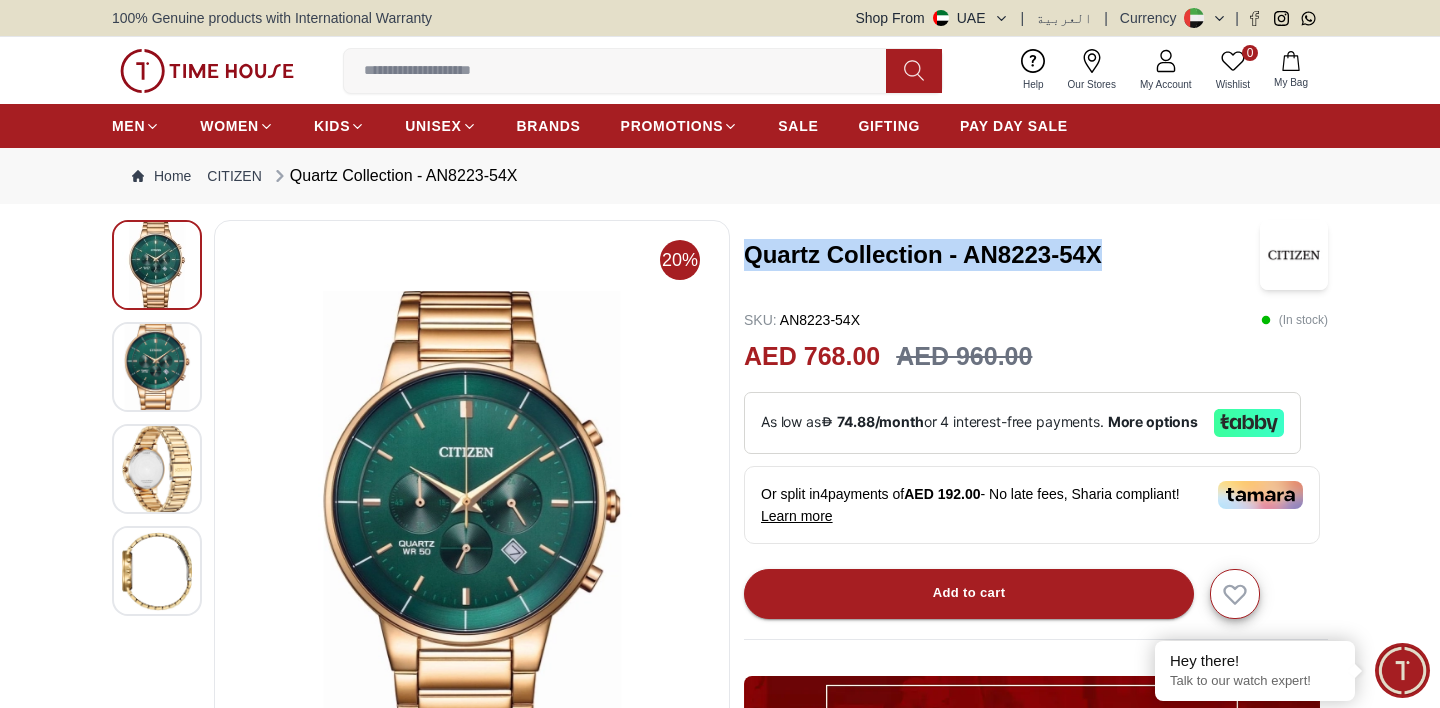 drag, startPoint x: 1111, startPoint y: 253, endPoint x: 750, endPoint y: 251, distance: 361.00555 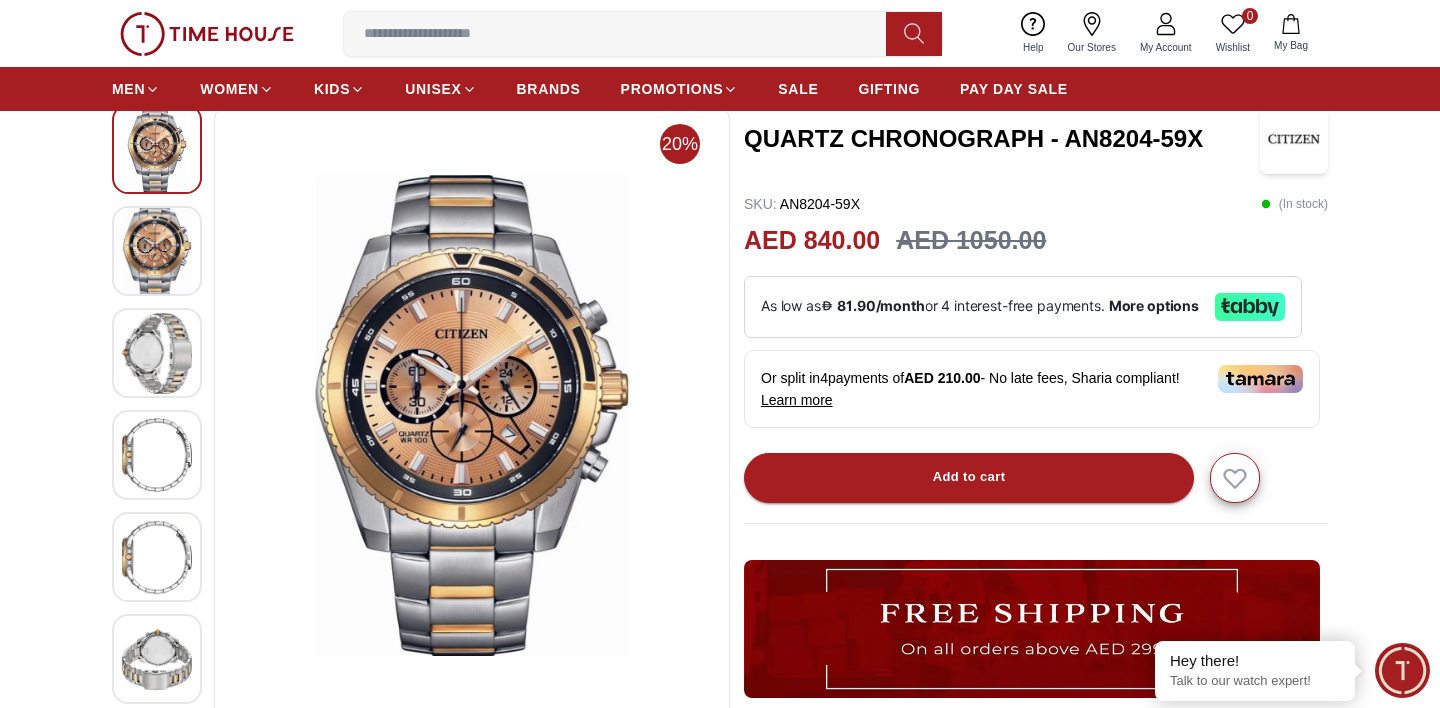 scroll, scrollTop: 151, scrollLeft: 0, axis: vertical 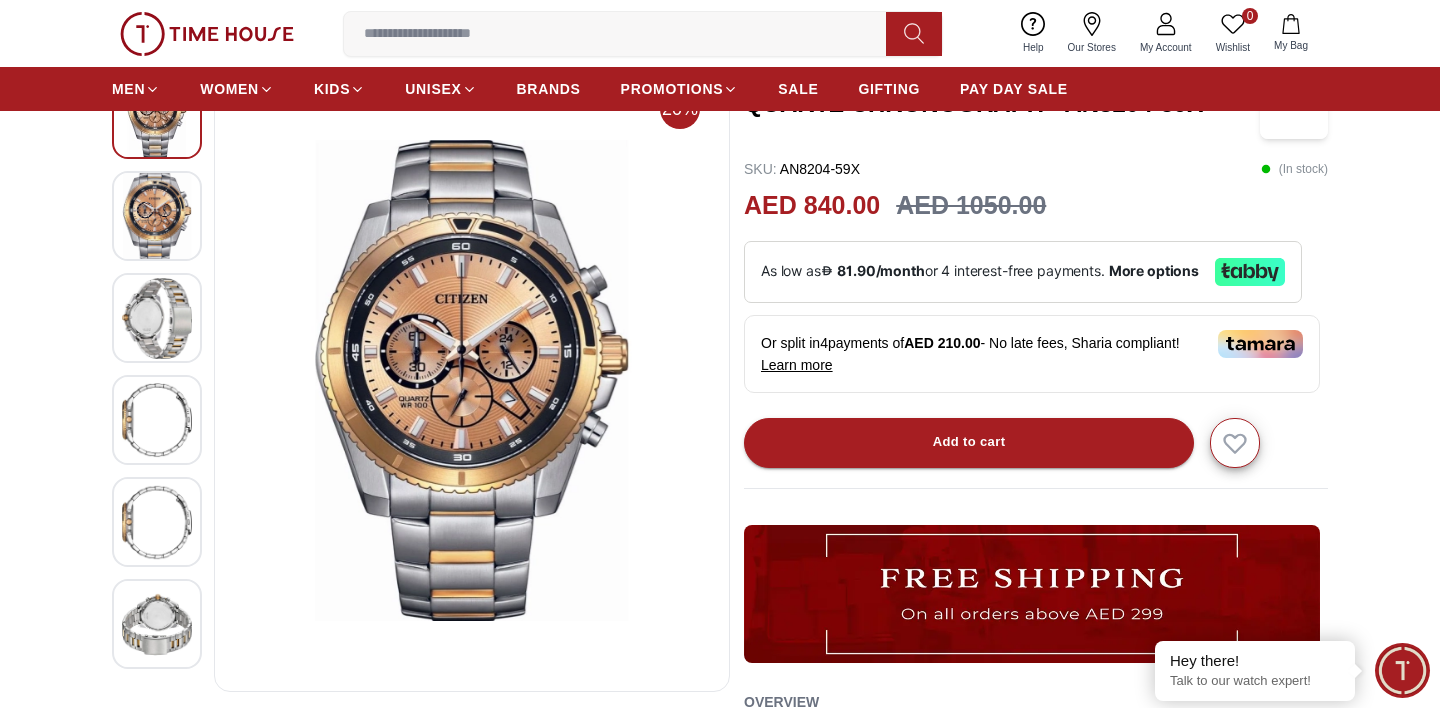 click at bounding box center [157, 216] 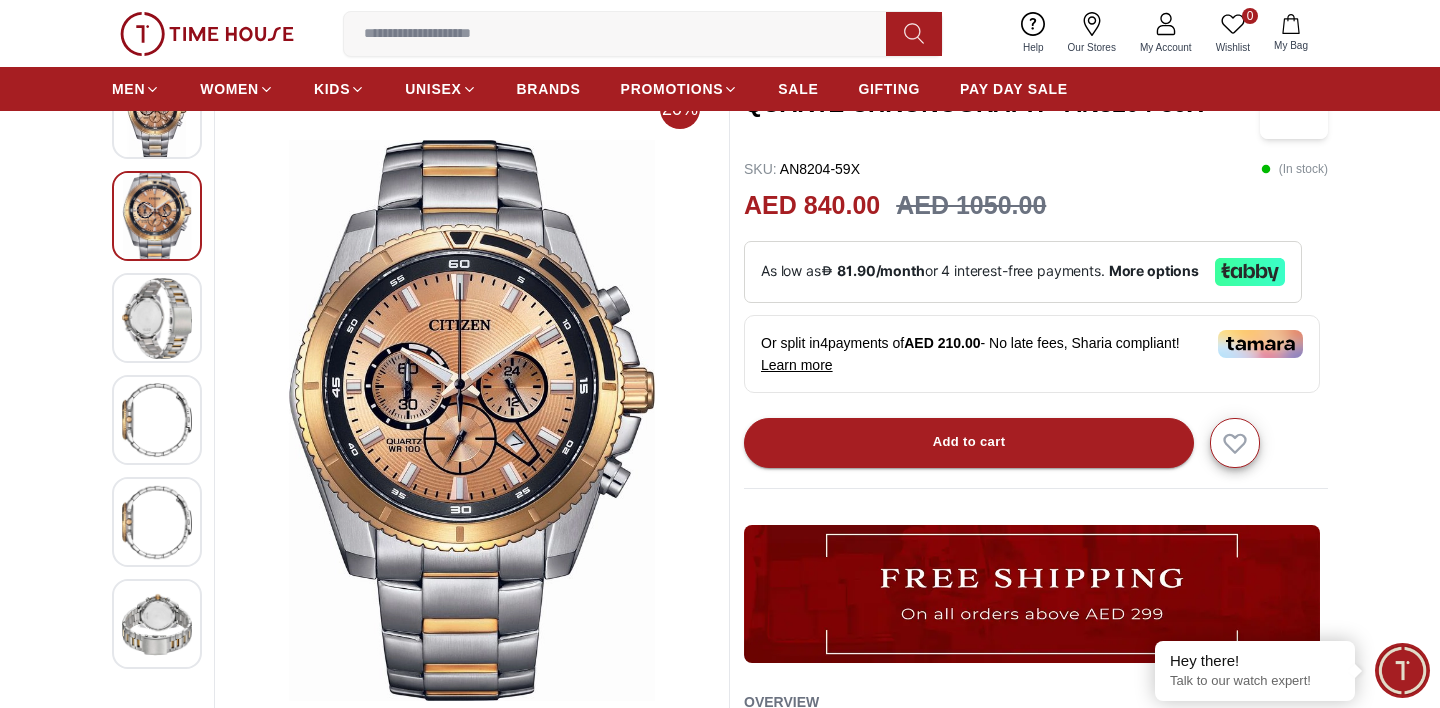 click at bounding box center [157, 318] 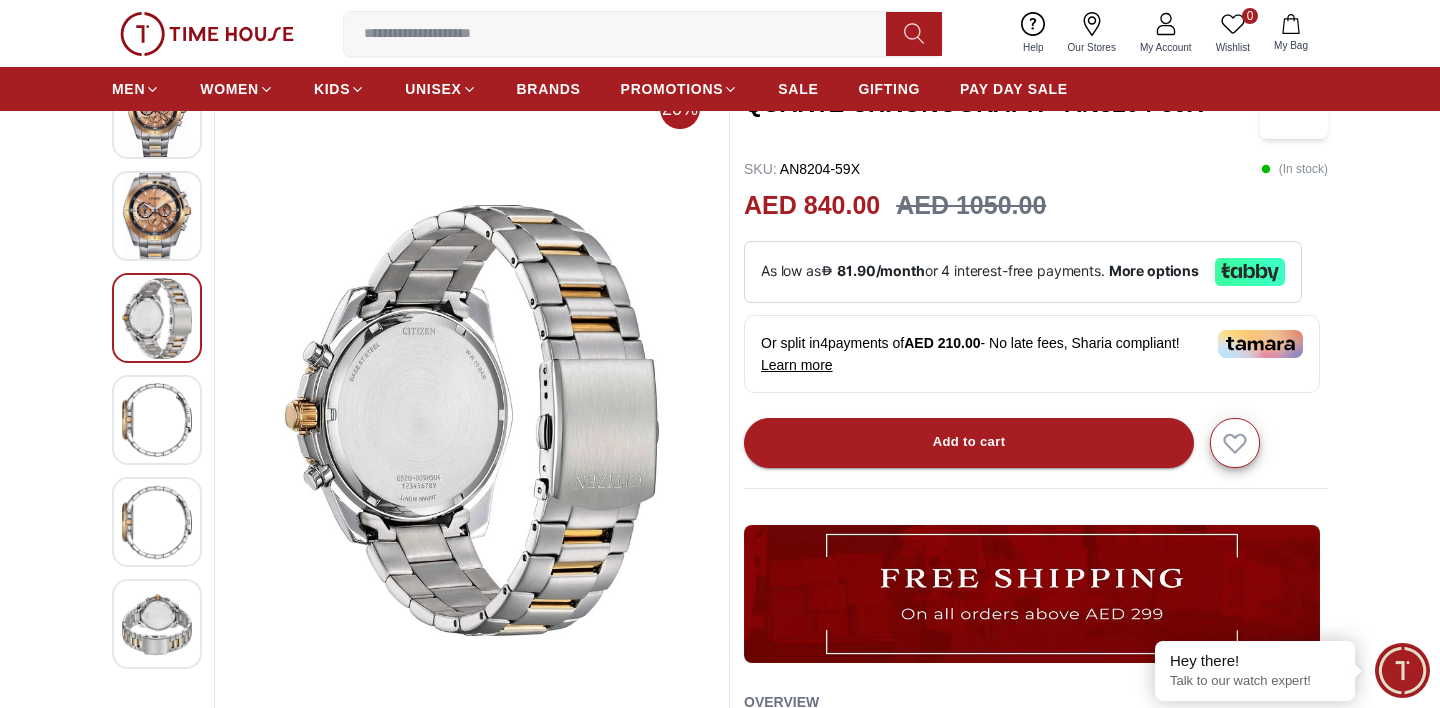 click at bounding box center (157, 419) 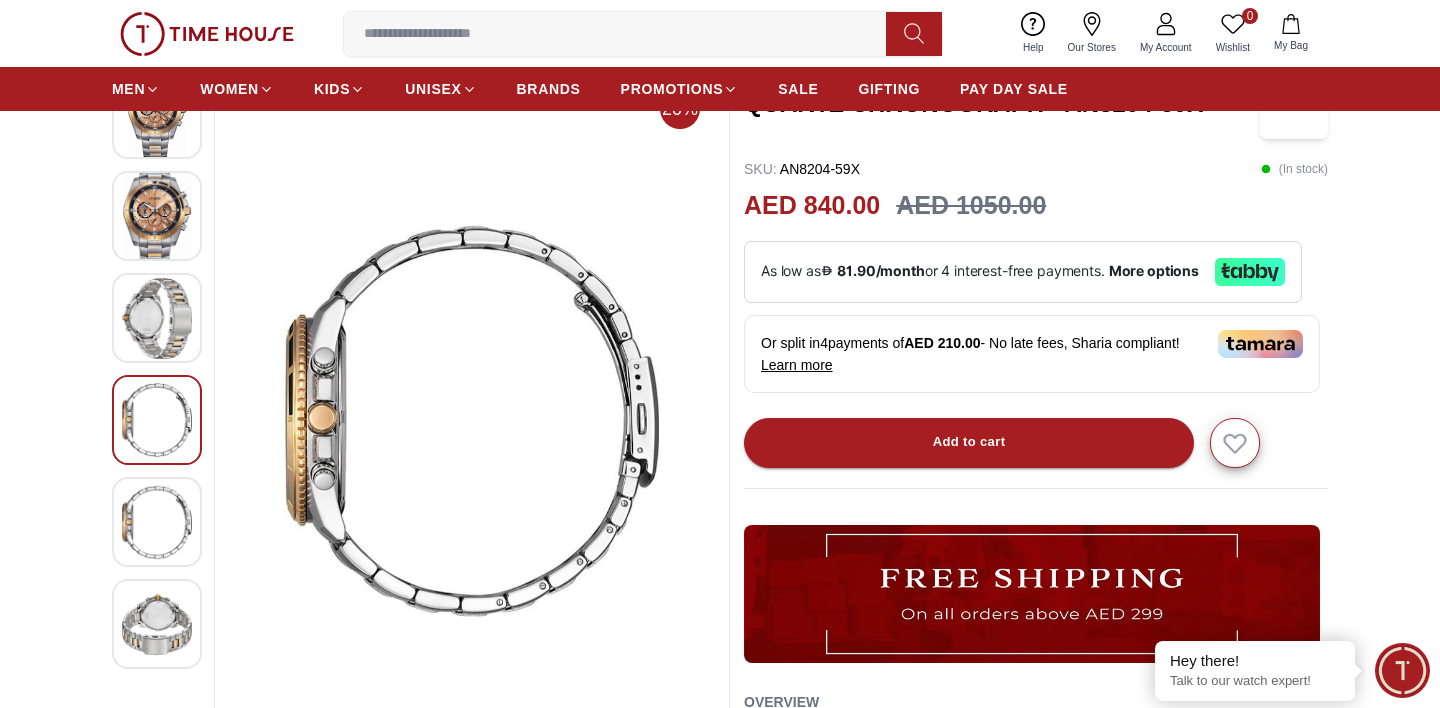 click at bounding box center [157, 522] 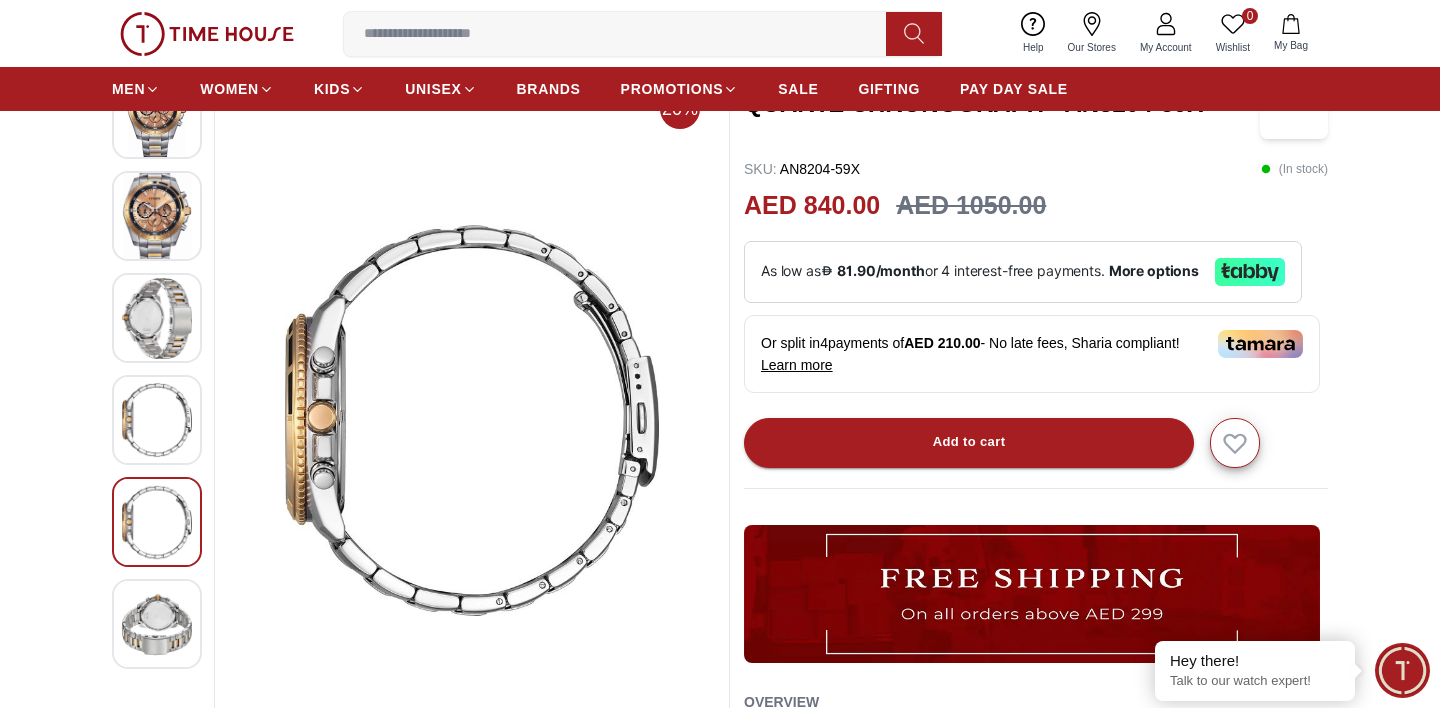 click at bounding box center [157, 624] 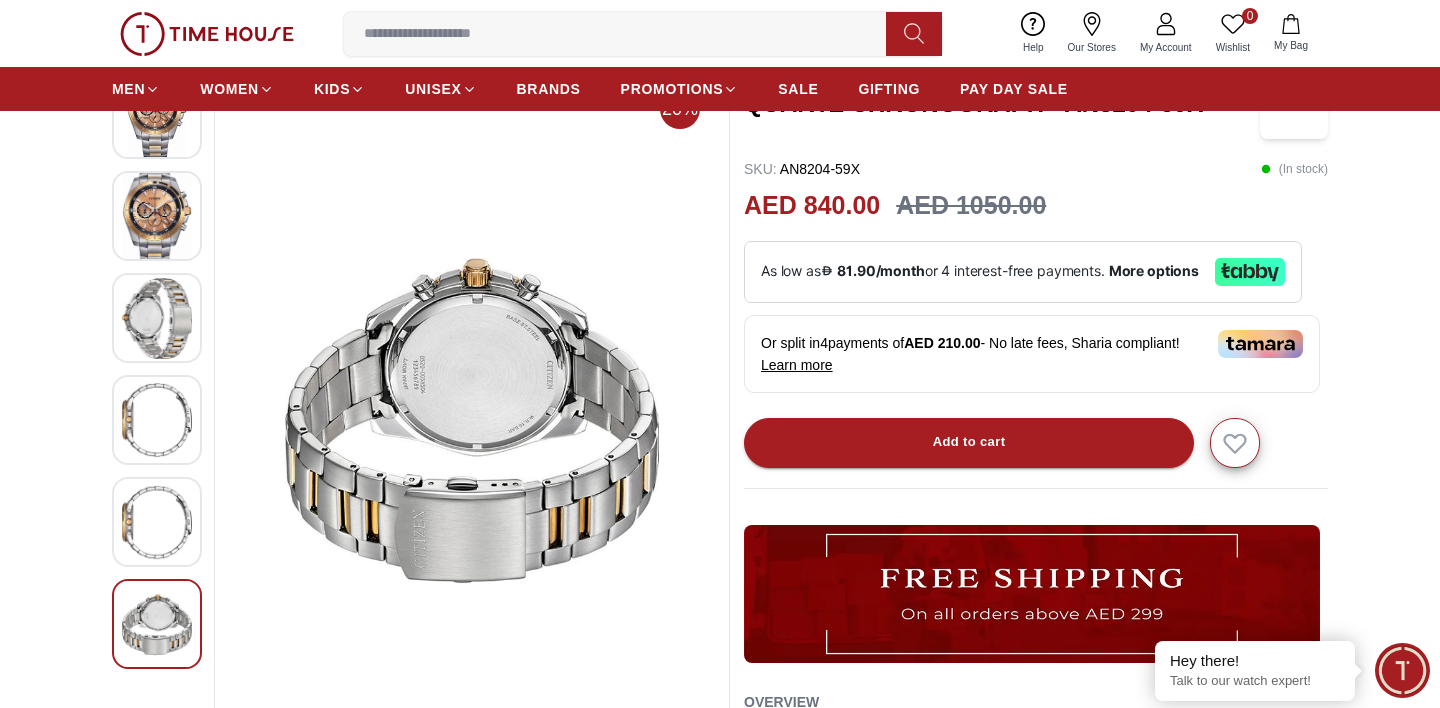click at bounding box center (157, 216) 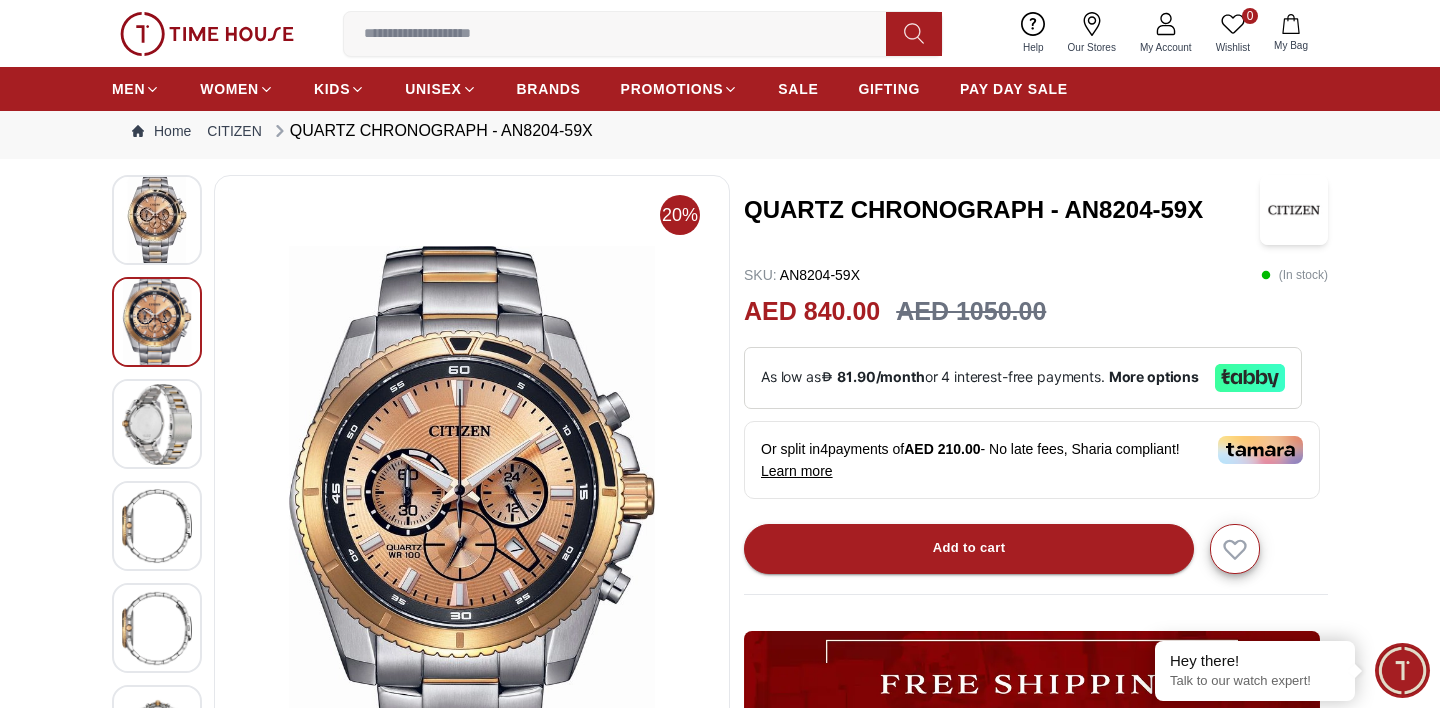 scroll, scrollTop: 9, scrollLeft: 0, axis: vertical 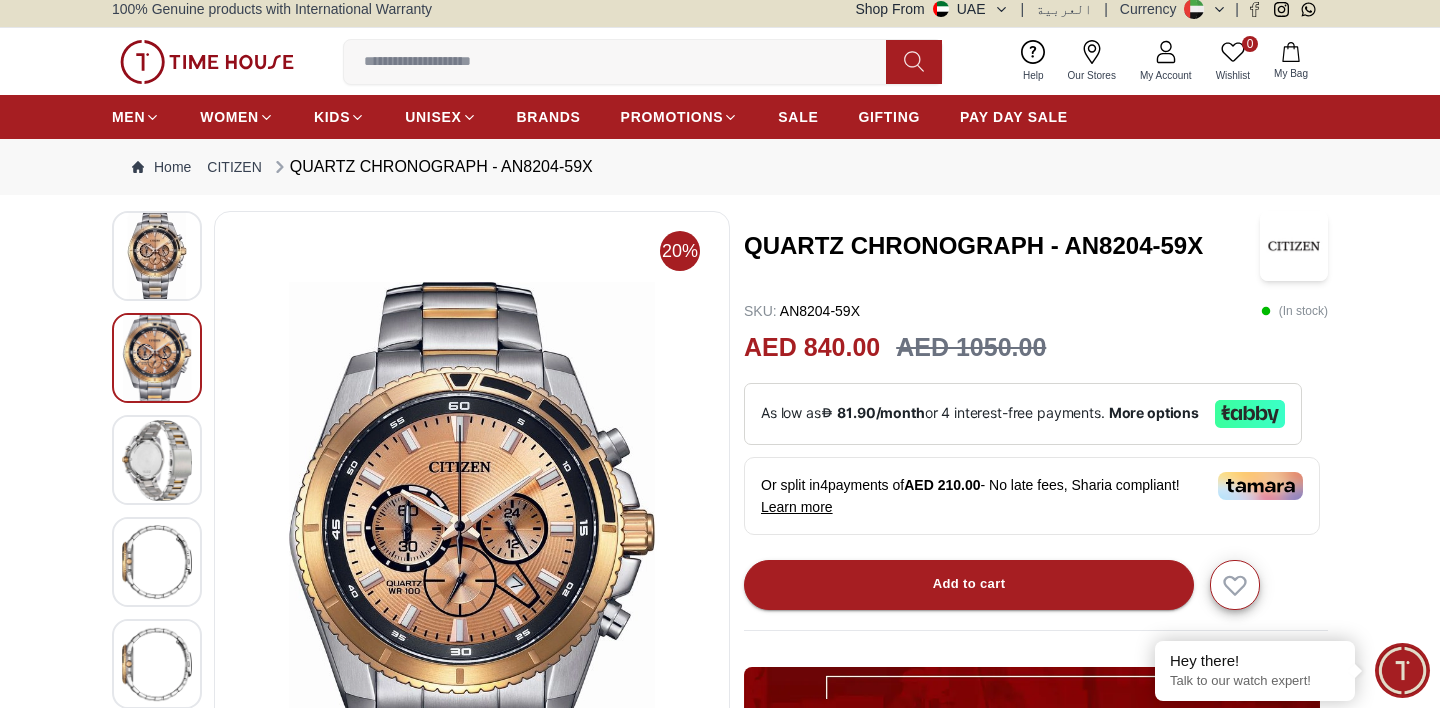 click at bounding box center [157, 256] 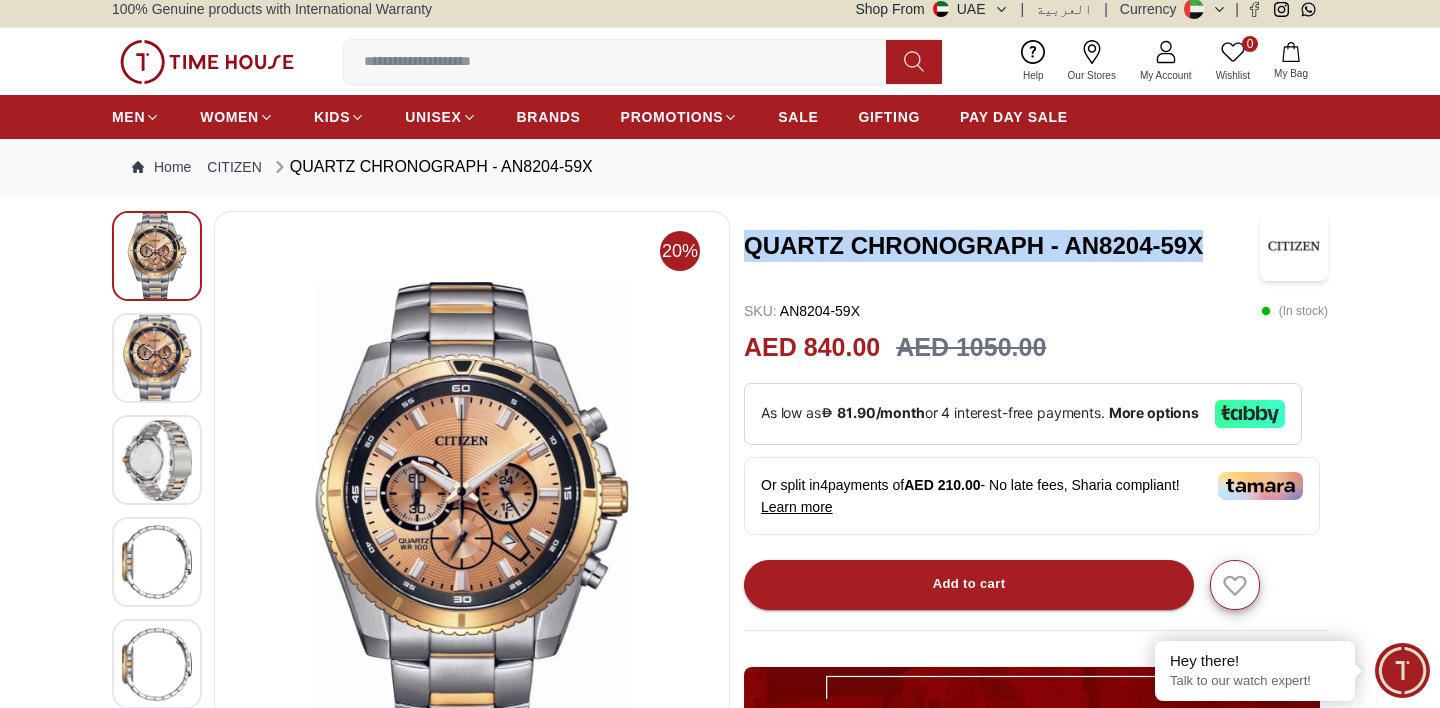 drag, startPoint x: 1209, startPoint y: 242, endPoint x: 733, endPoint y: 244, distance: 476.0042 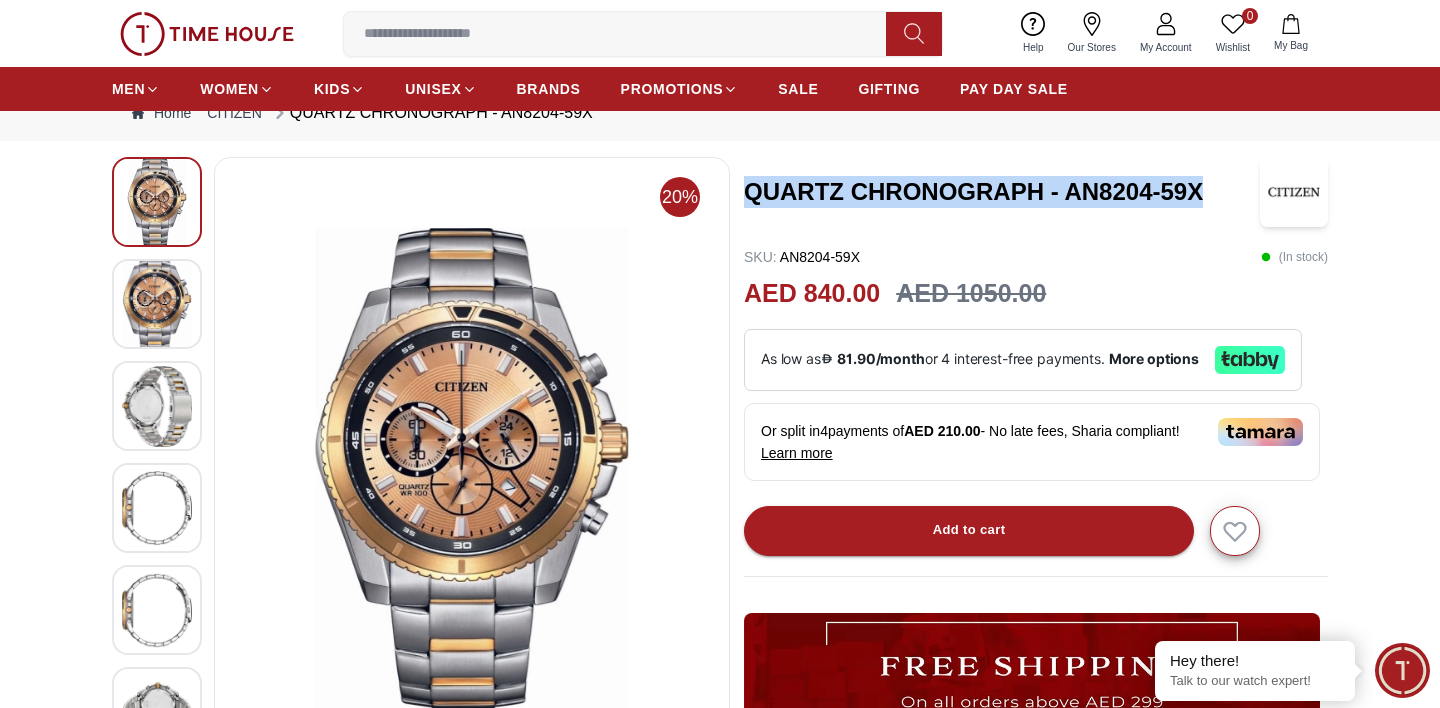 scroll, scrollTop: 96, scrollLeft: 0, axis: vertical 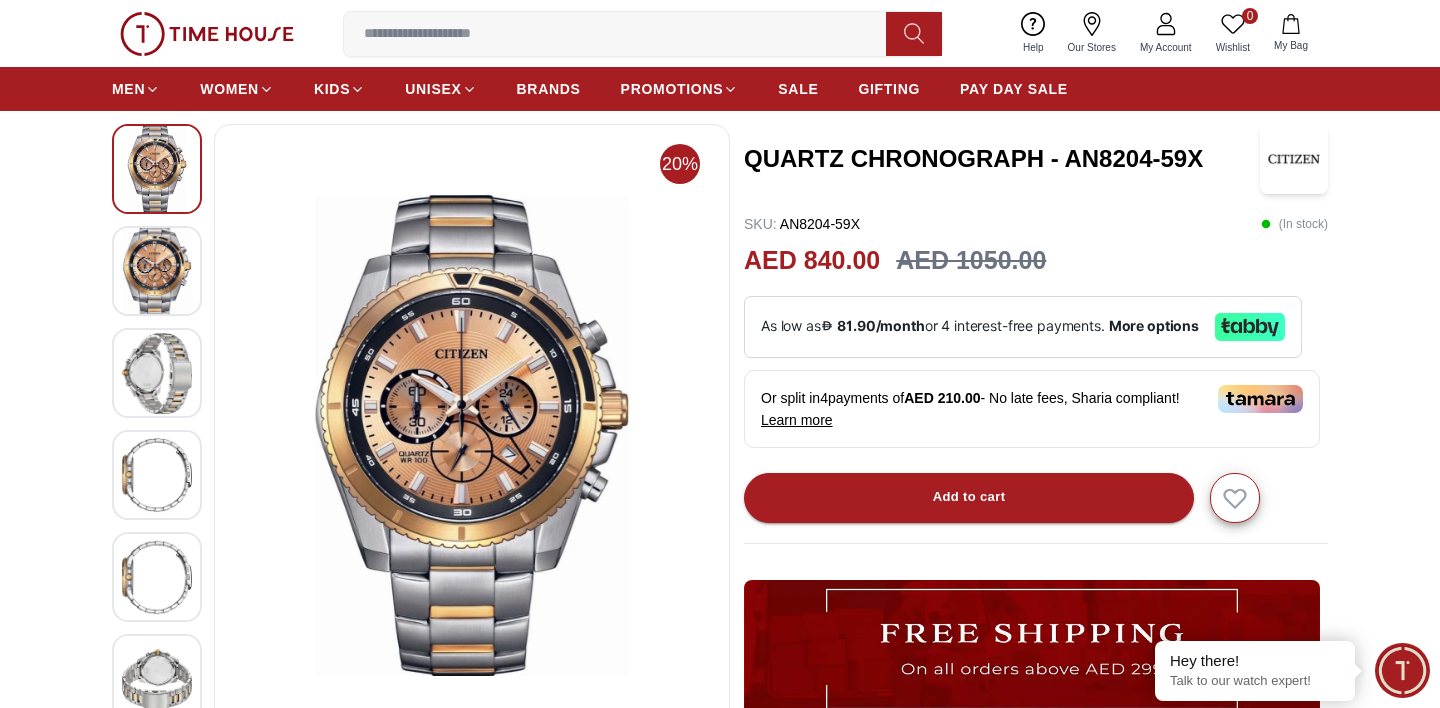 click at bounding box center (157, 373) 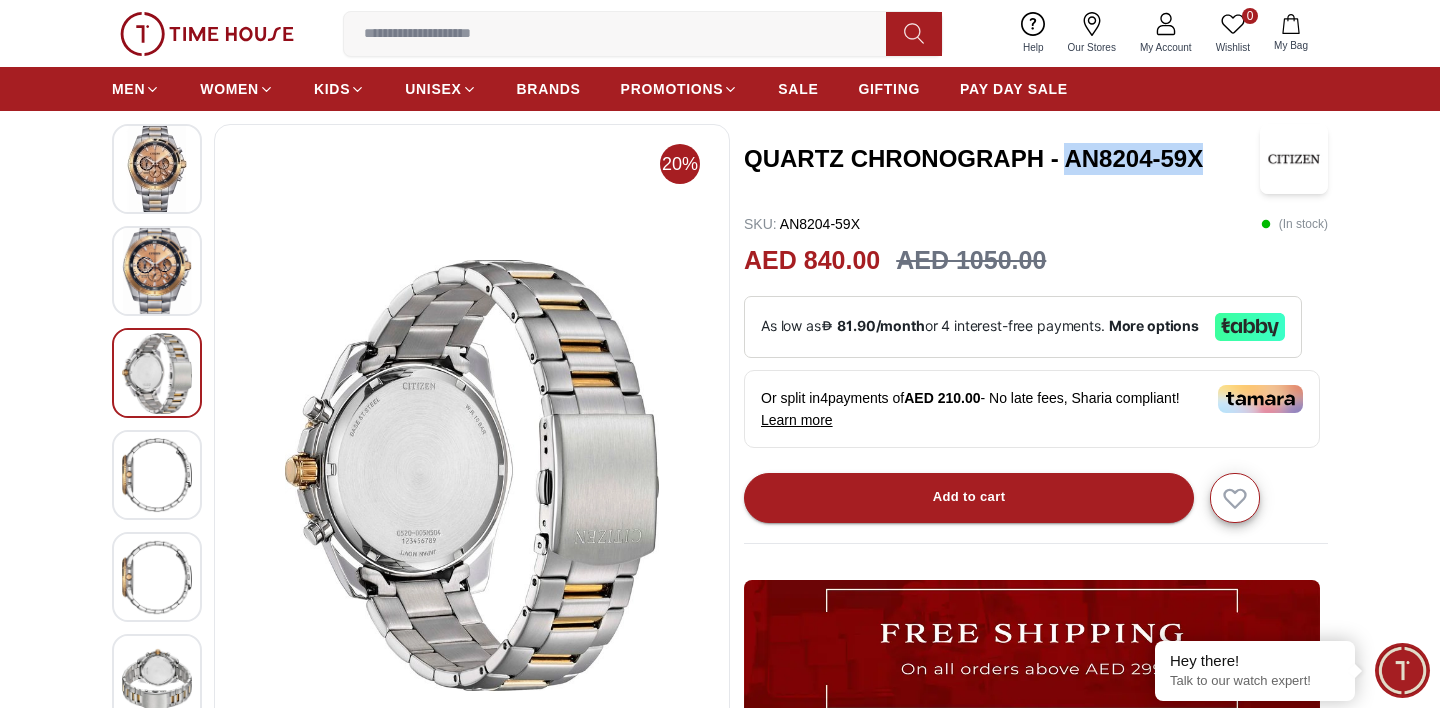 drag, startPoint x: 1214, startPoint y: 159, endPoint x: 1069, endPoint y: 162, distance: 145.03104 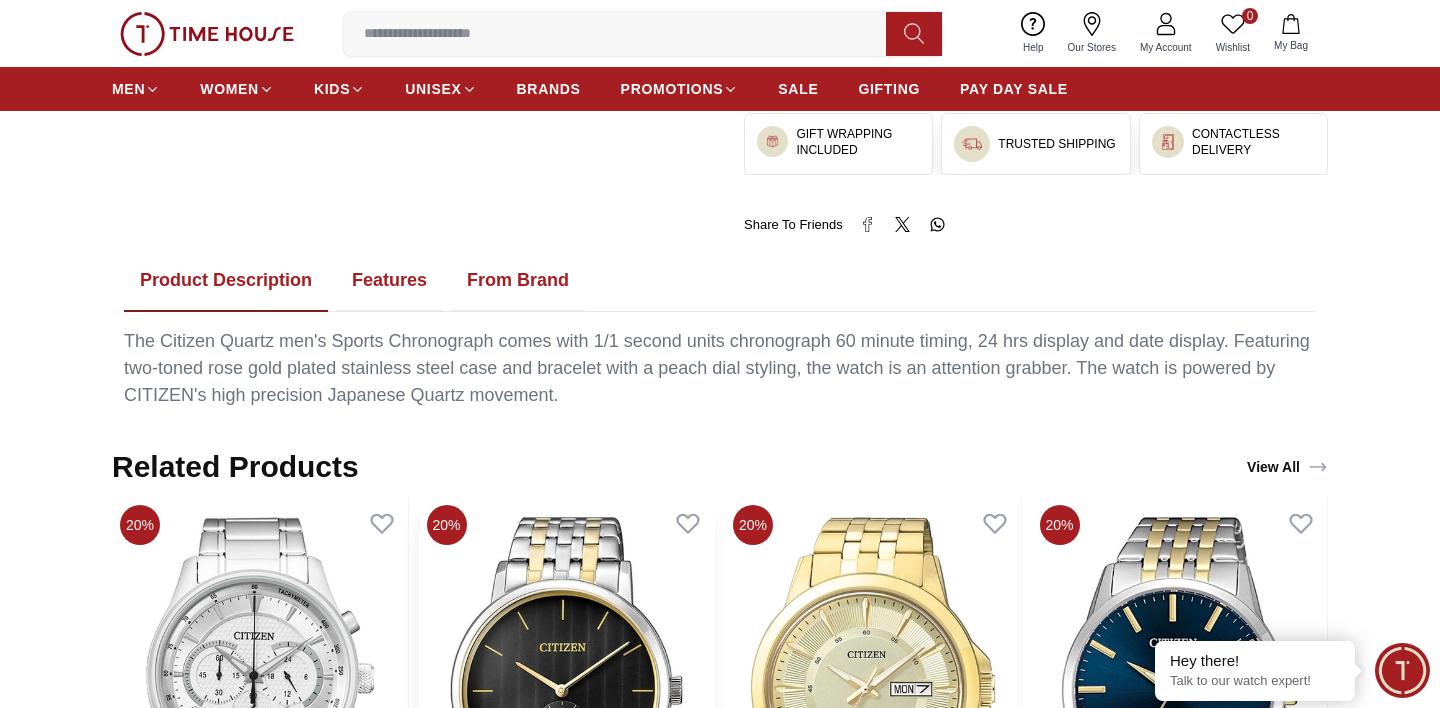 scroll, scrollTop: 881, scrollLeft: 0, axis: vertical 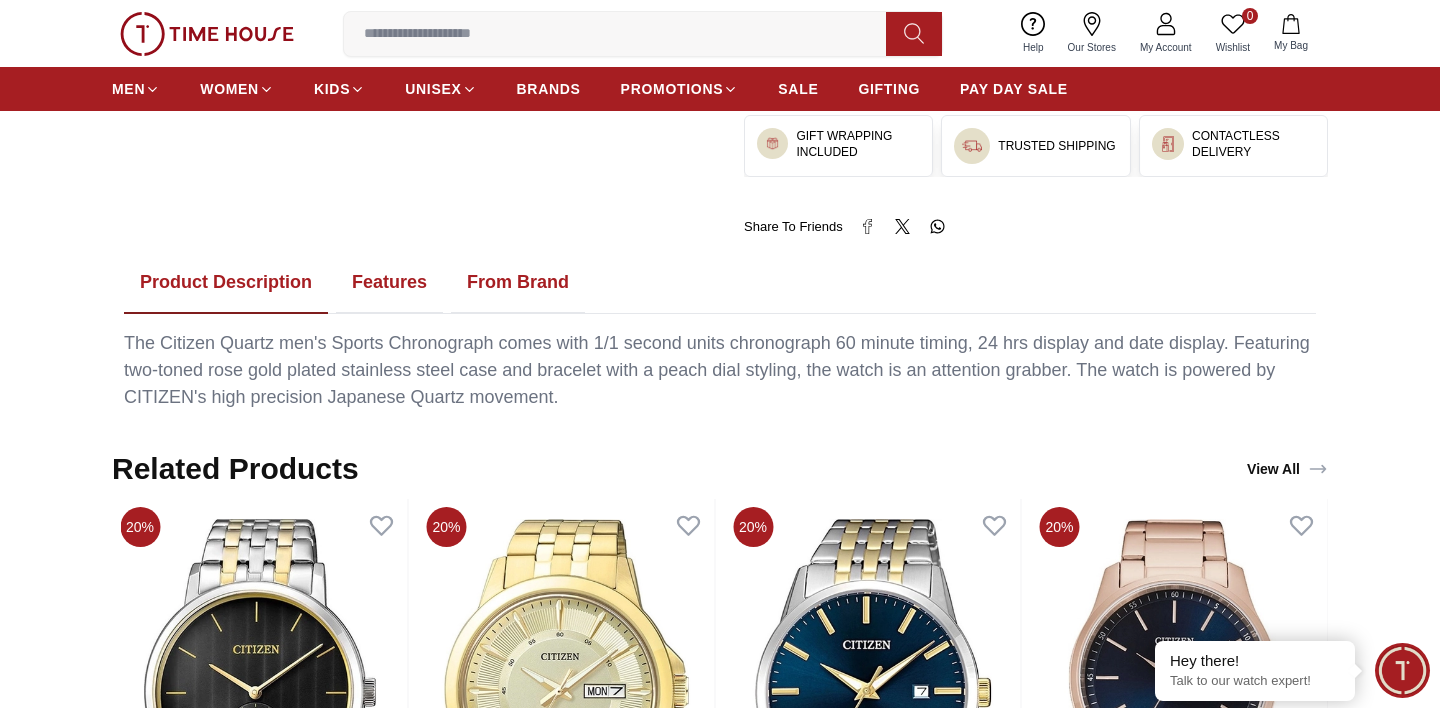 click on "Features" at bounding box center [389, 283] 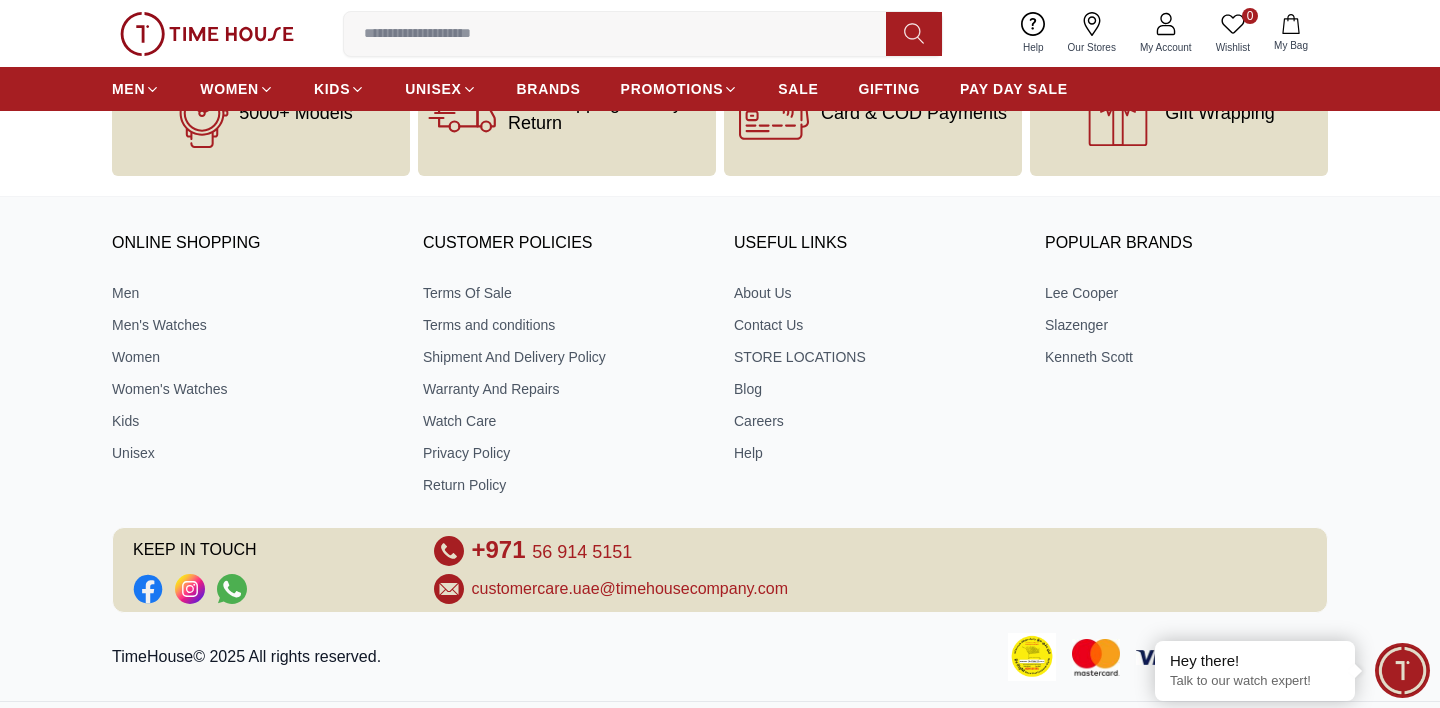 scroll, scrollTop: 3004, scrollLeft: 0, axis: vertical 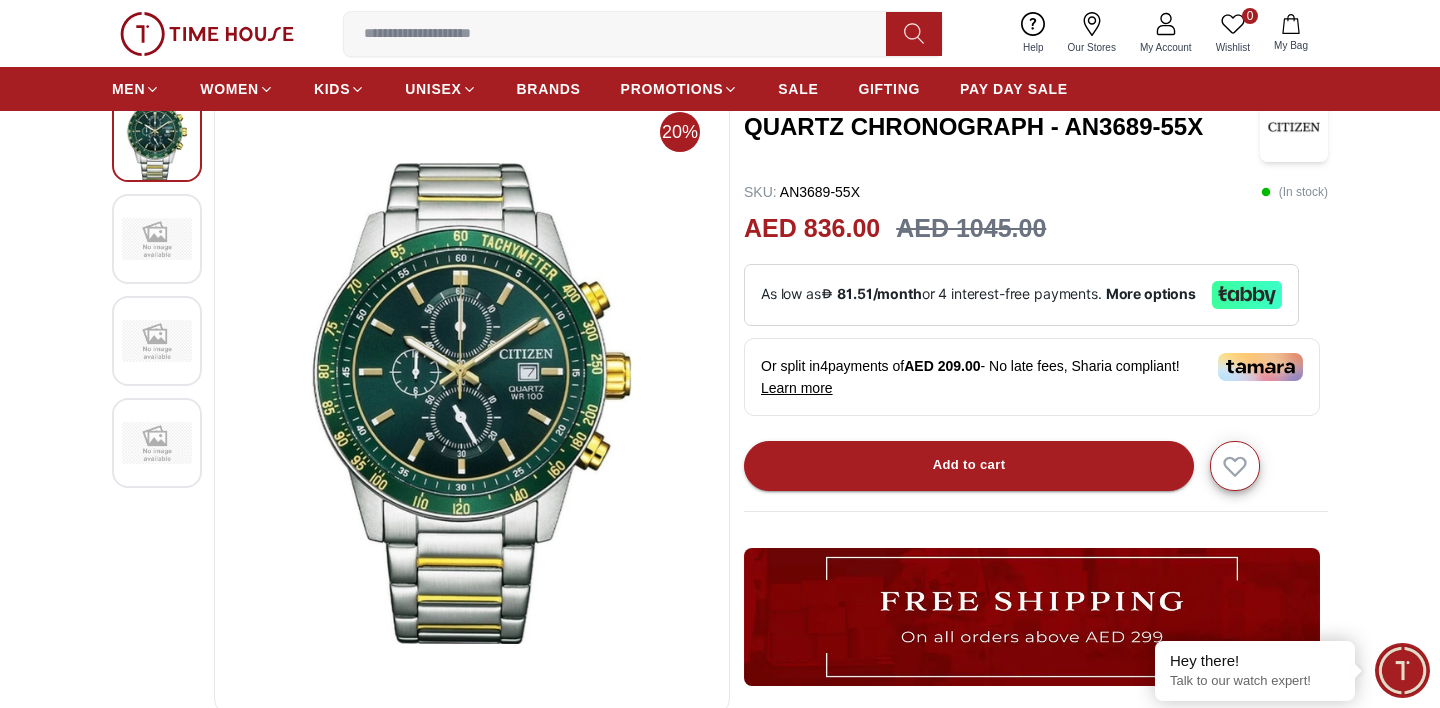 click at bounding box center (157, 239) 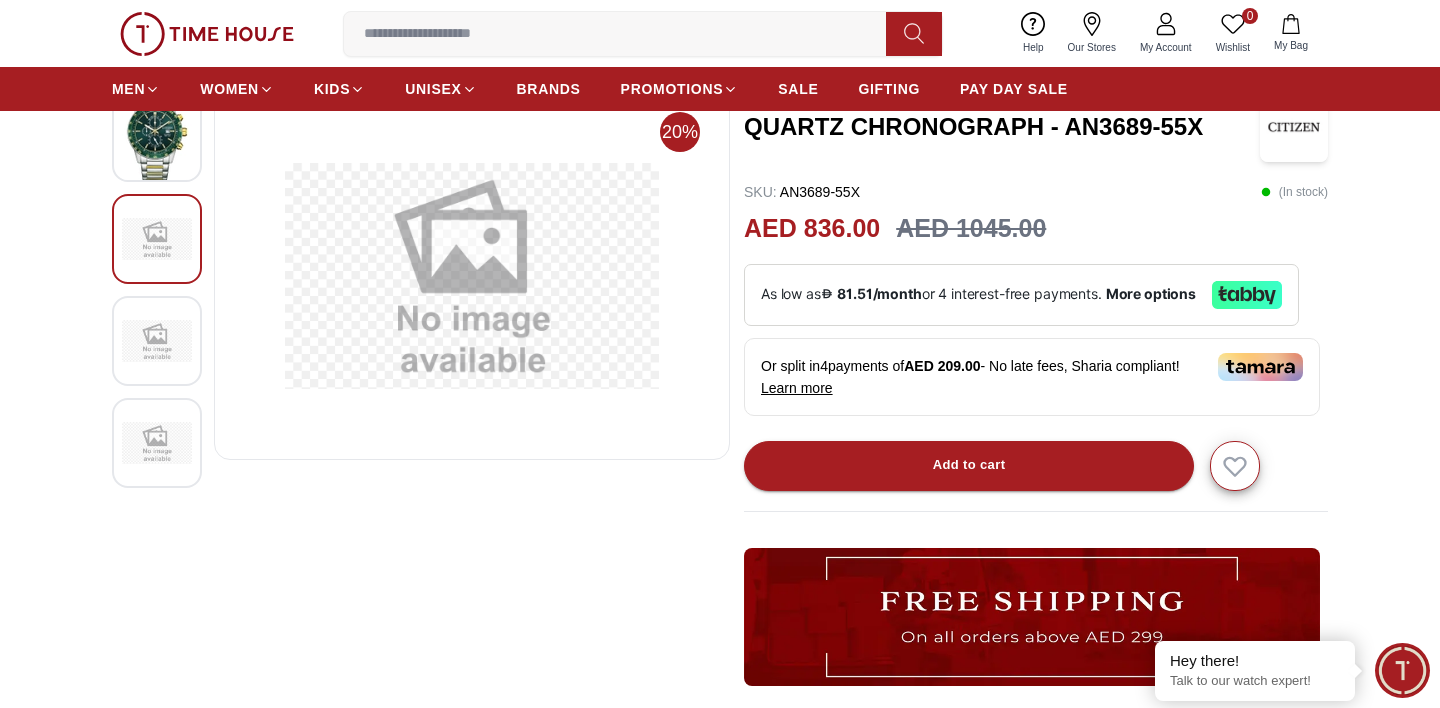 click at bounding box center [157, 137] 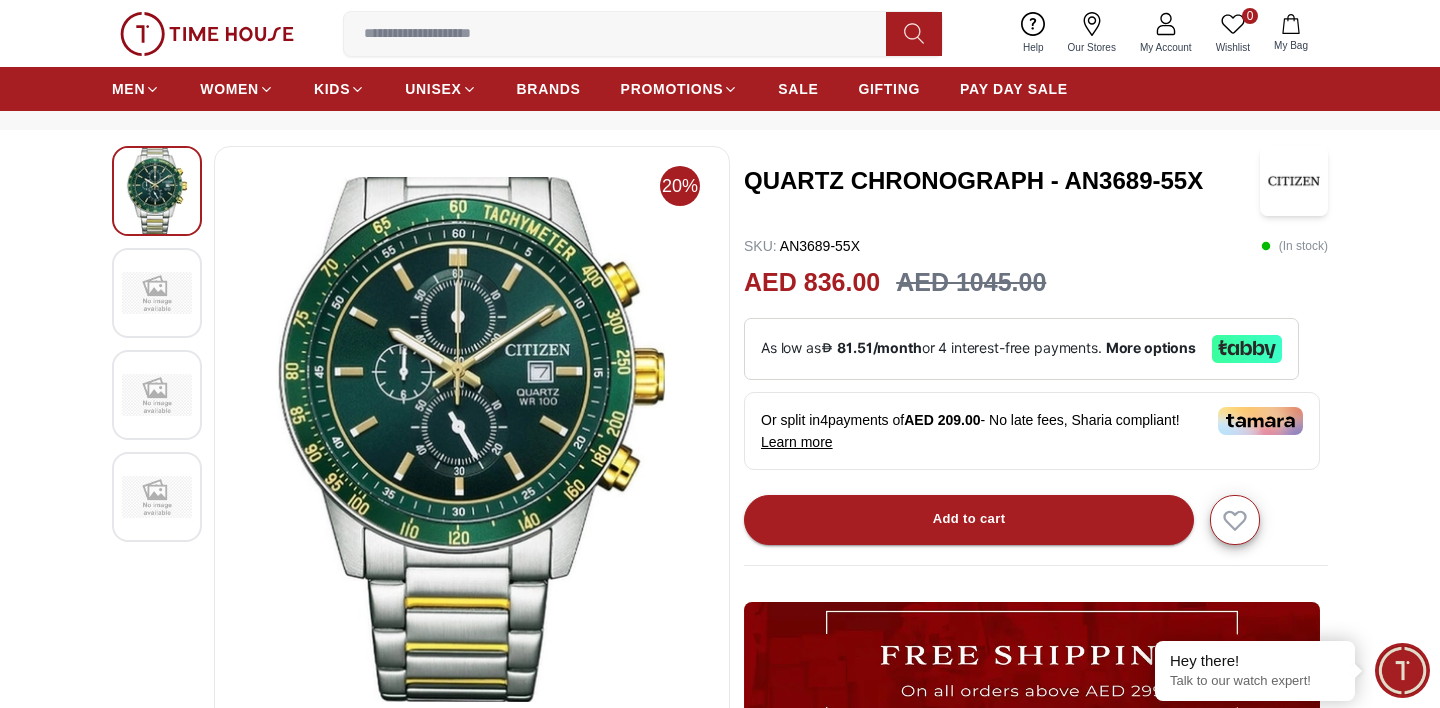 scroll, scrollTop: 63, scrollLeft: 0, axis: vertical 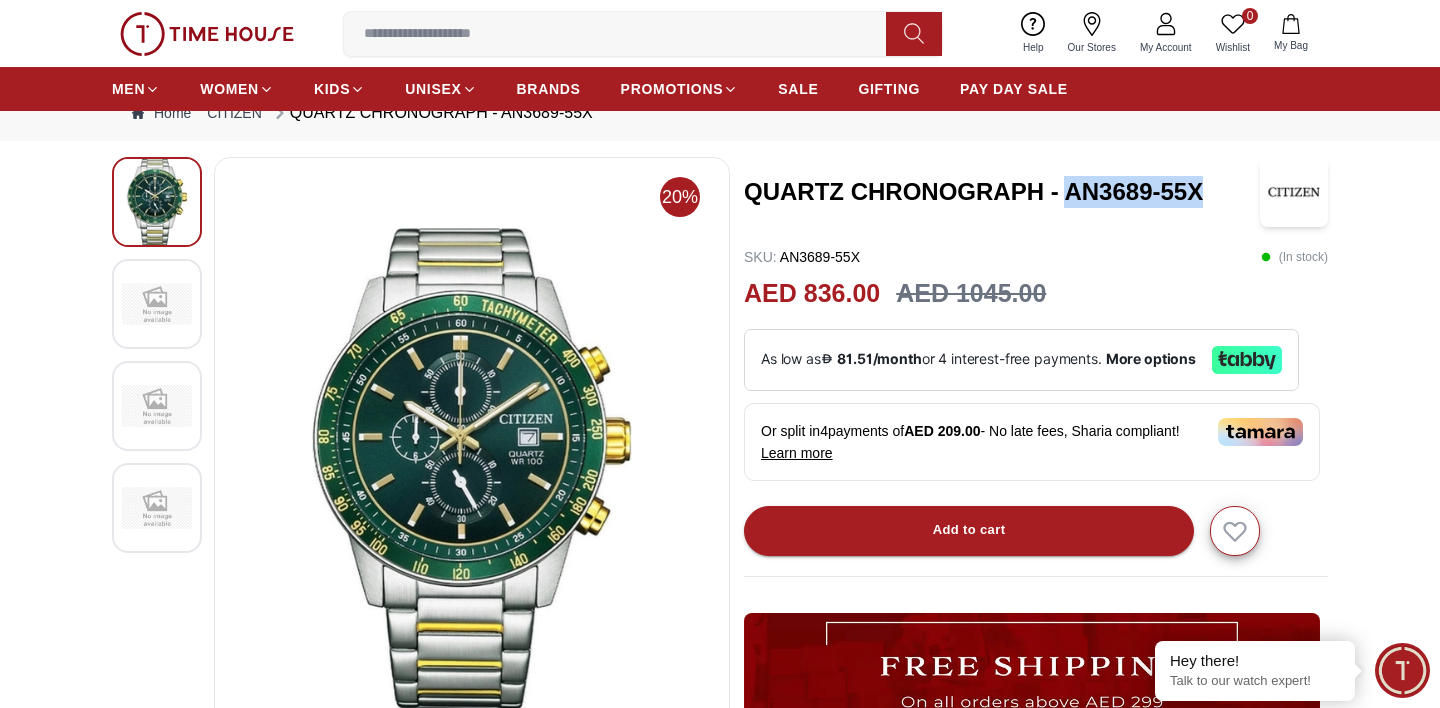 drag, startPoint x: 1207, startPoint y: 176, endPoint x: 1065, endPoint y: 180, distance: 142.05632 